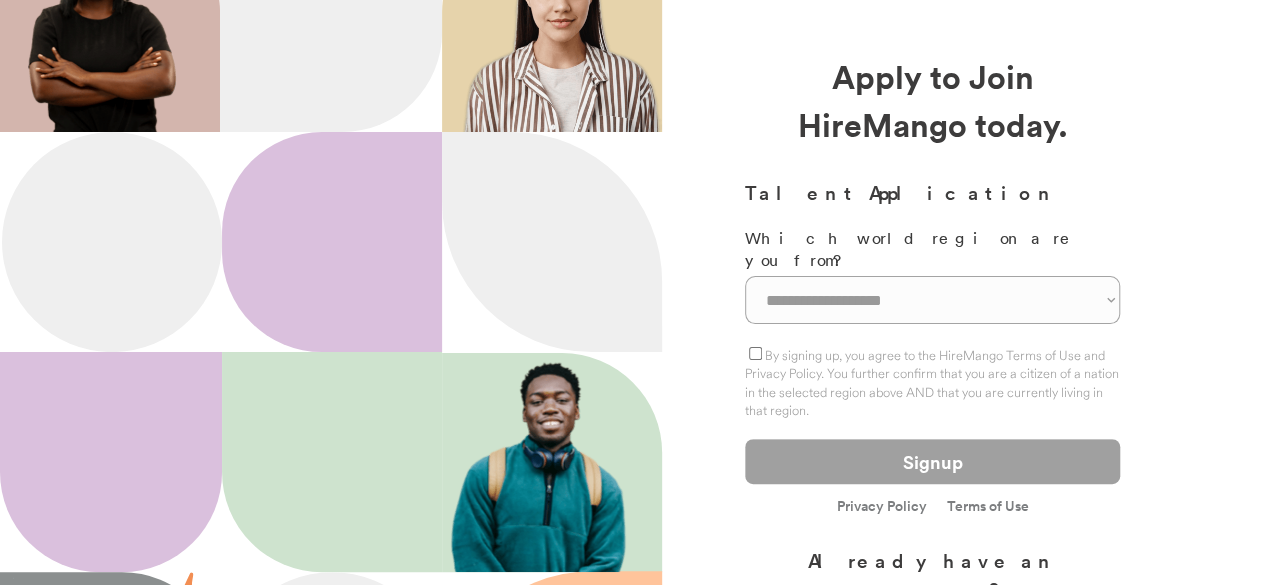 scroll, scrollTop: 200, scrollLeft: 0, axis: vertical 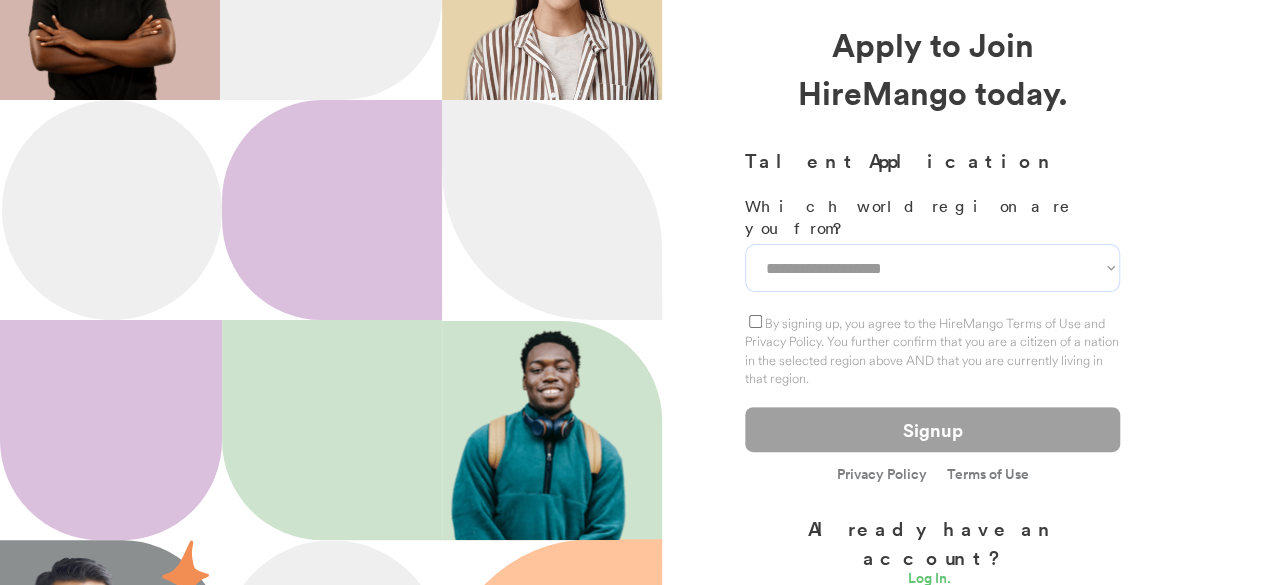 click on "**********" at bounding box center [932, 268] 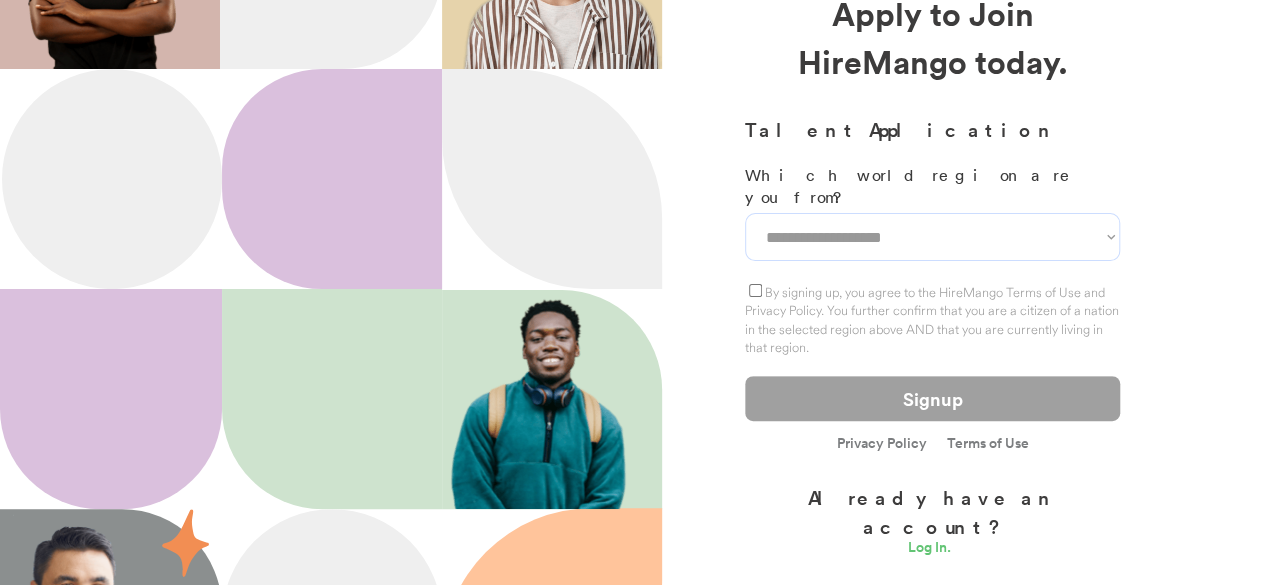 scroll, scrollTop: 200, scrollLeft: 0, axis: vertical 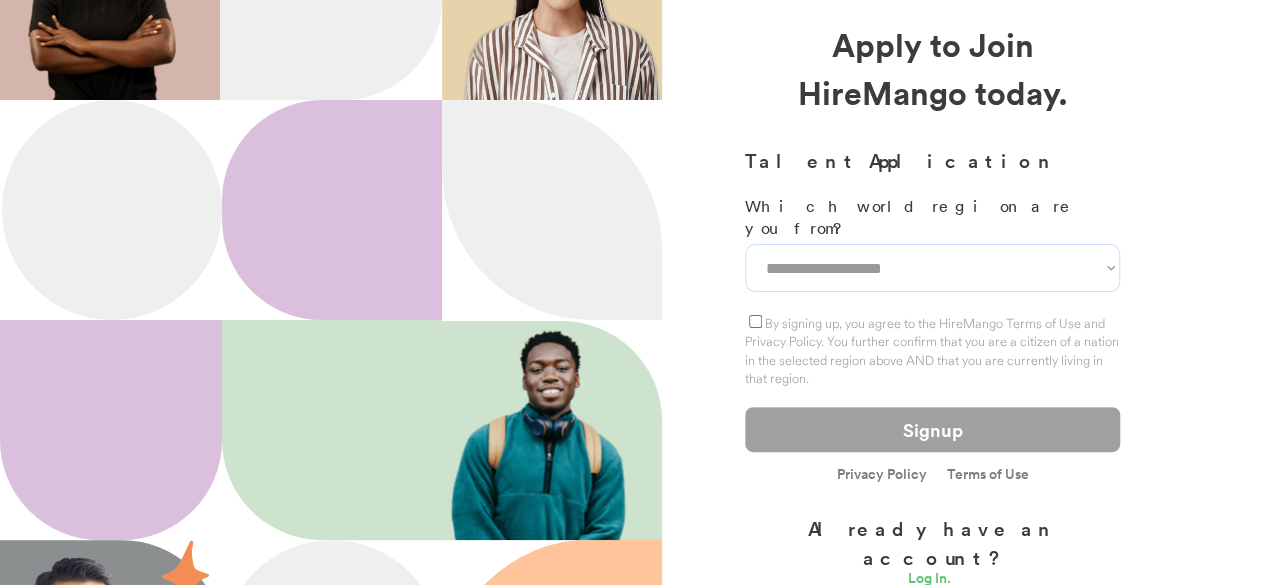 click on "**********" at bounding box center [932, 268] 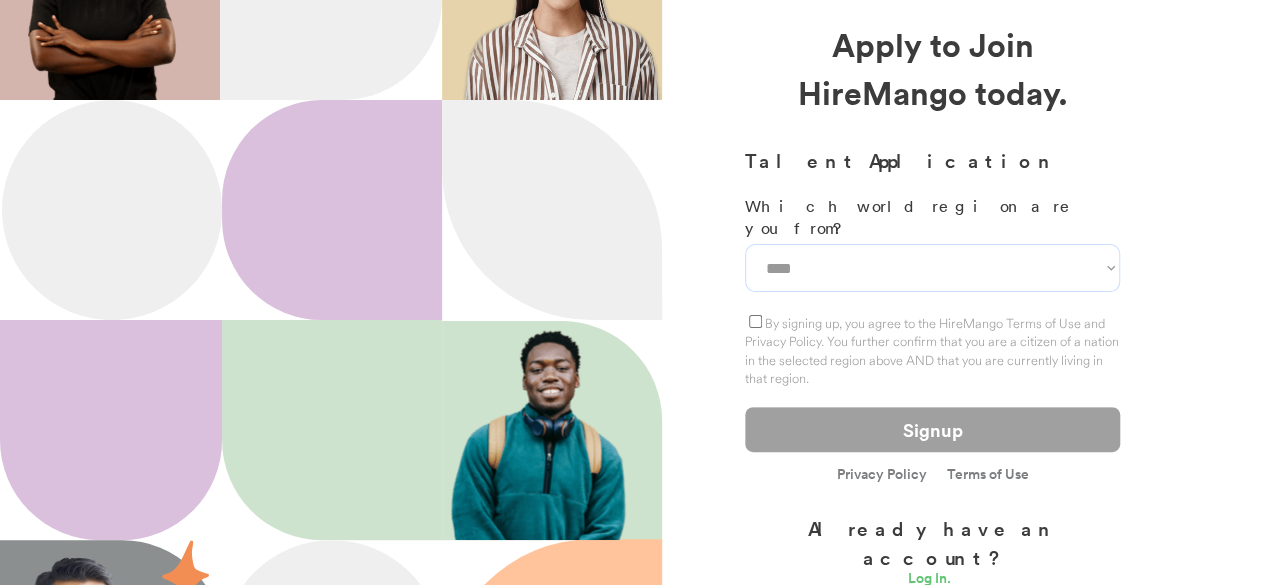 click on "**********" at bounding box center (932, 268) 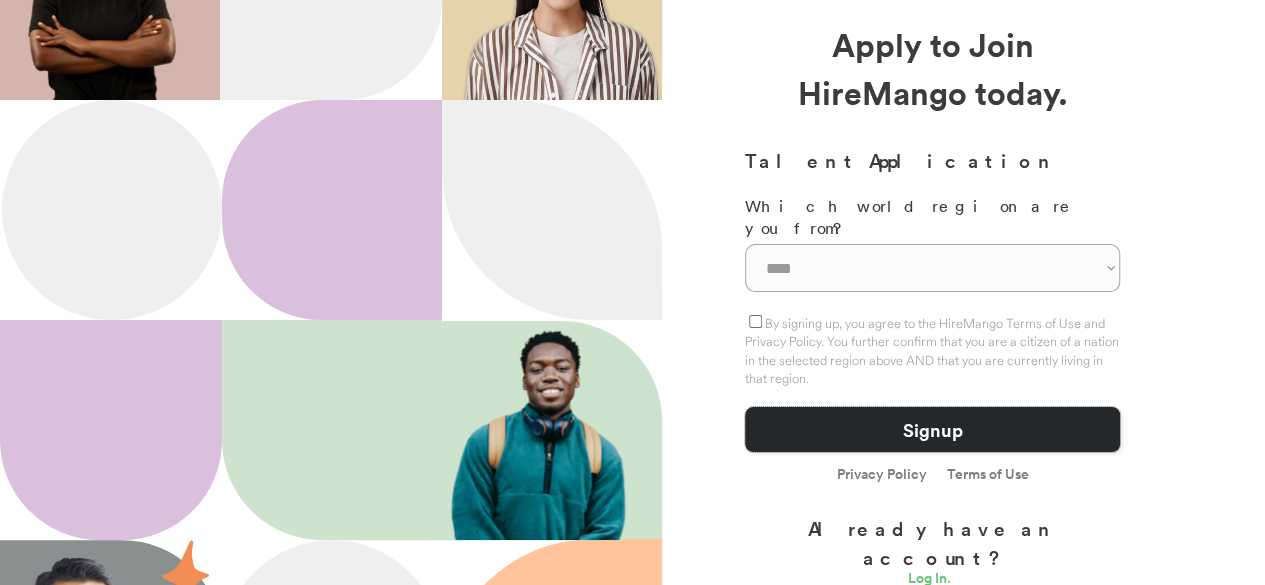 click on "Signup" at bounding box center [932, 429] 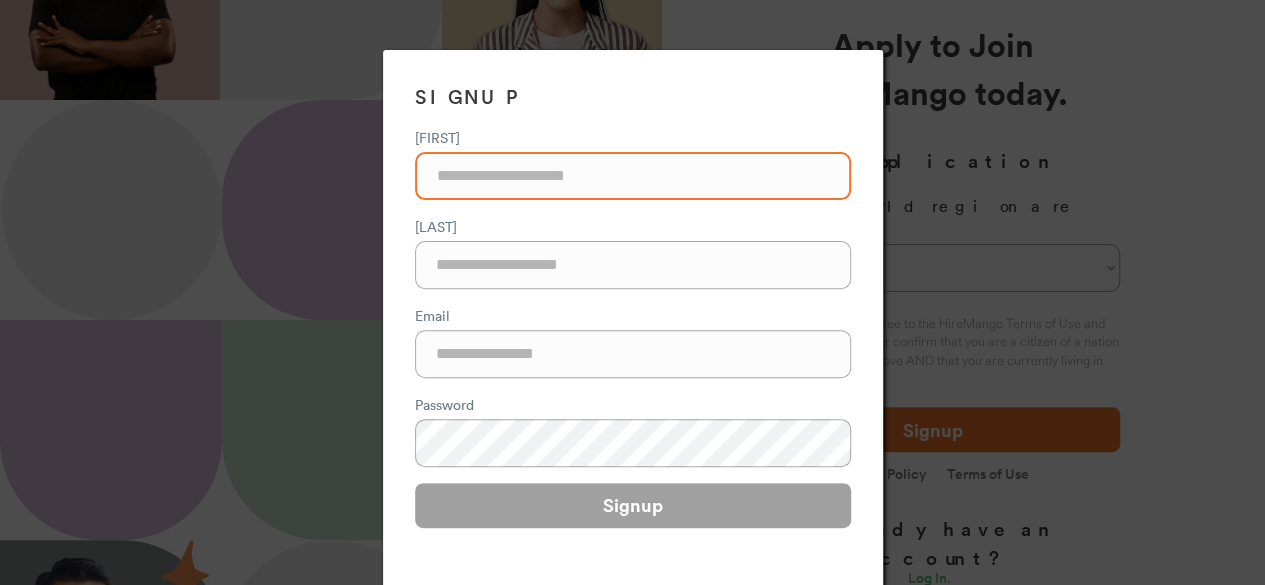 click at bounding box center [633, 176] 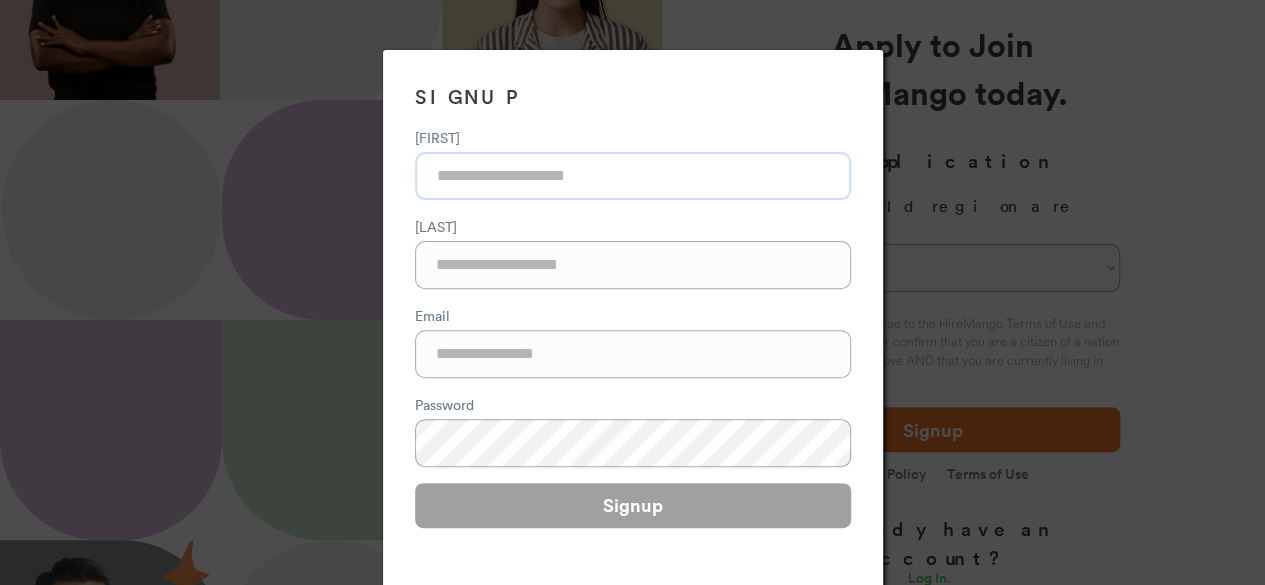 type on "********" 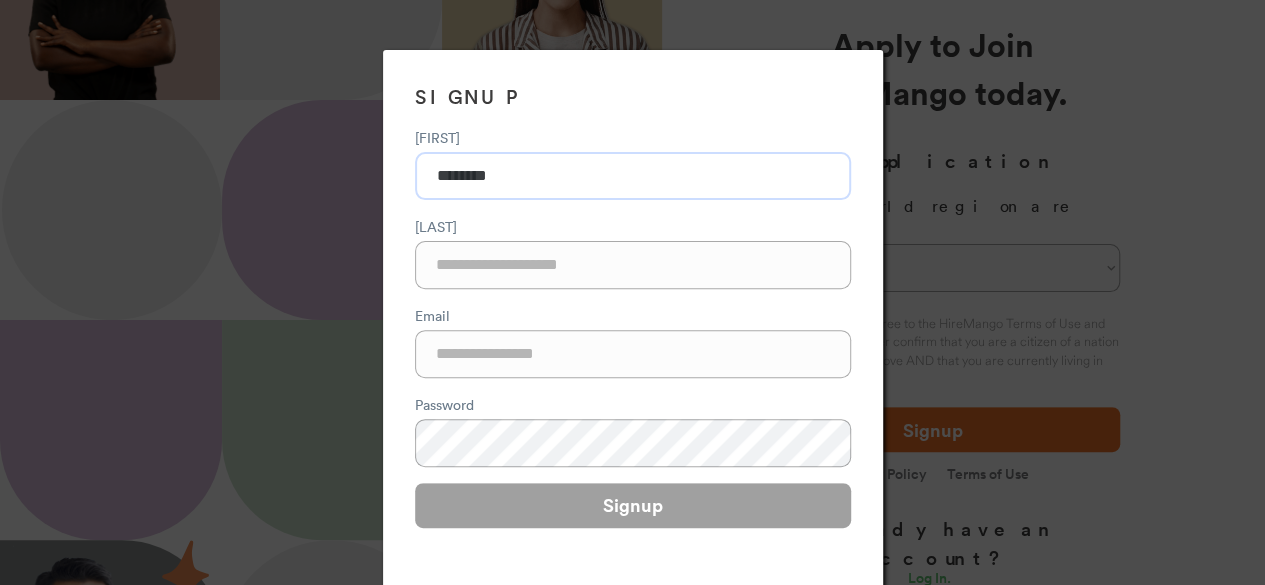 type on "*******" 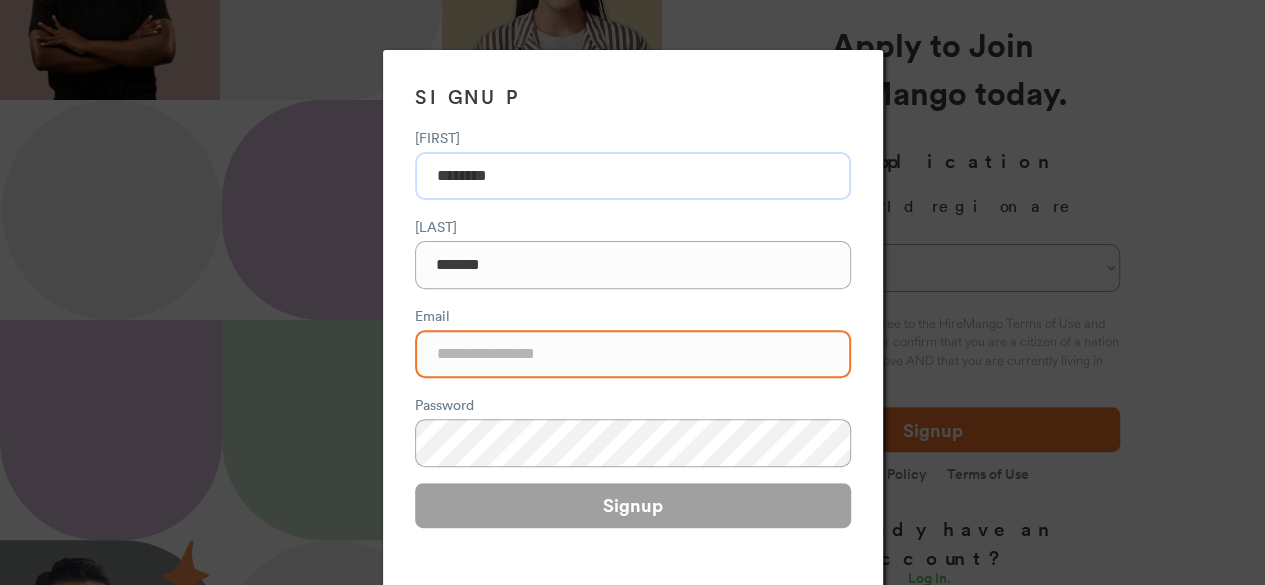 click at bounding box center [633, 354] 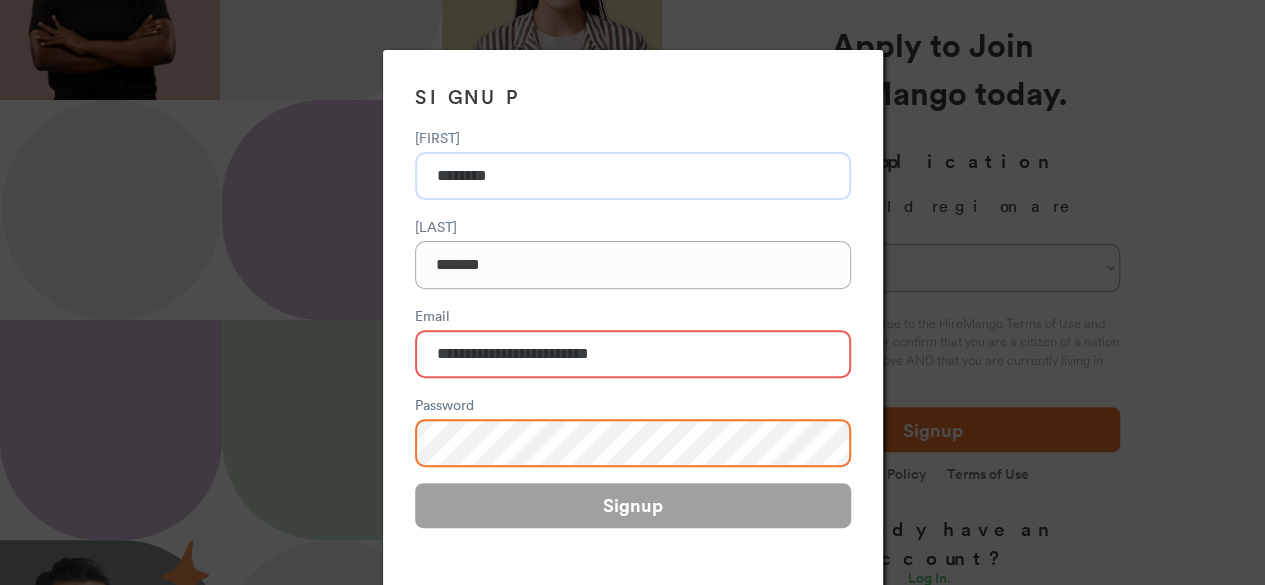 type on "**********" 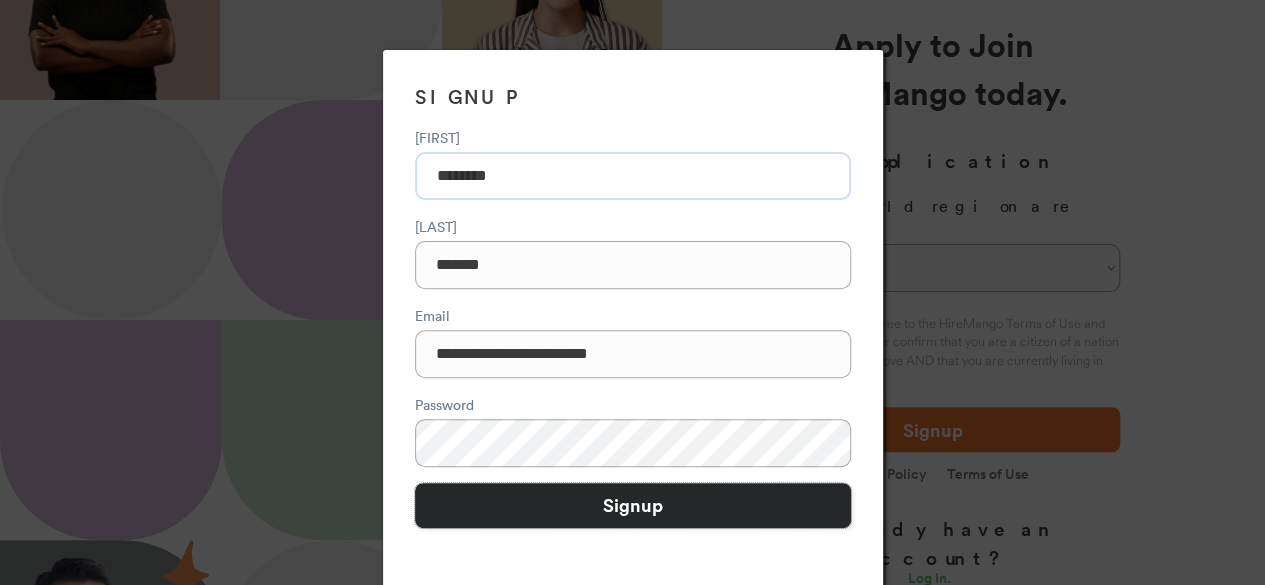 click on "Signup" at bounding box center [633, 505] 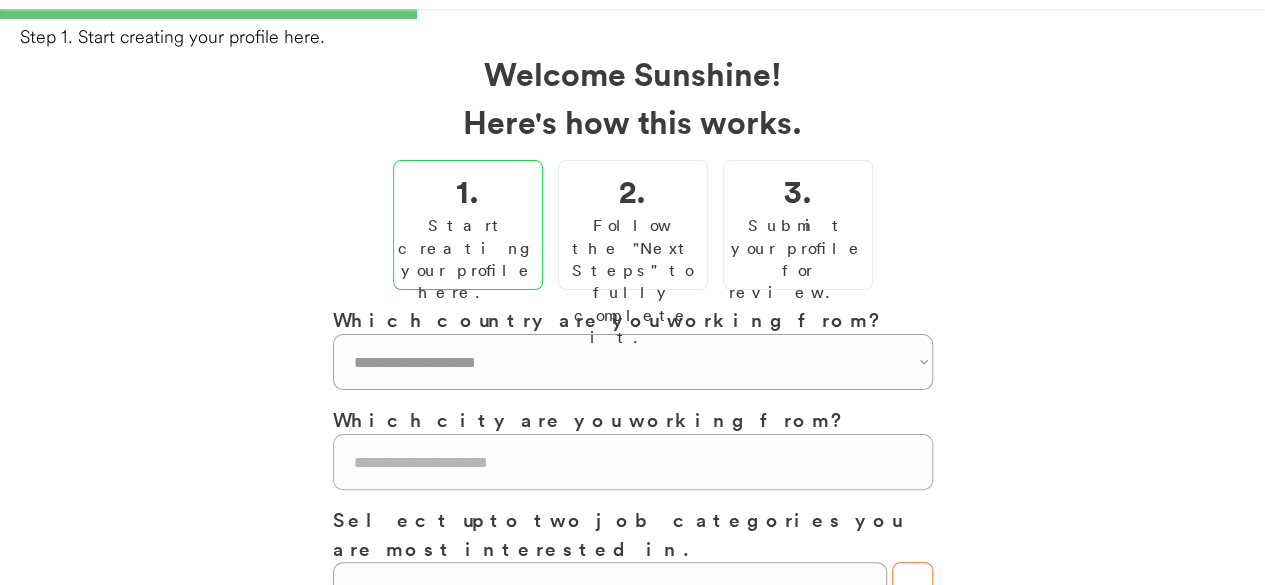 scroll, scrollTop: 100, scrollLeft: 0, axis: vertical 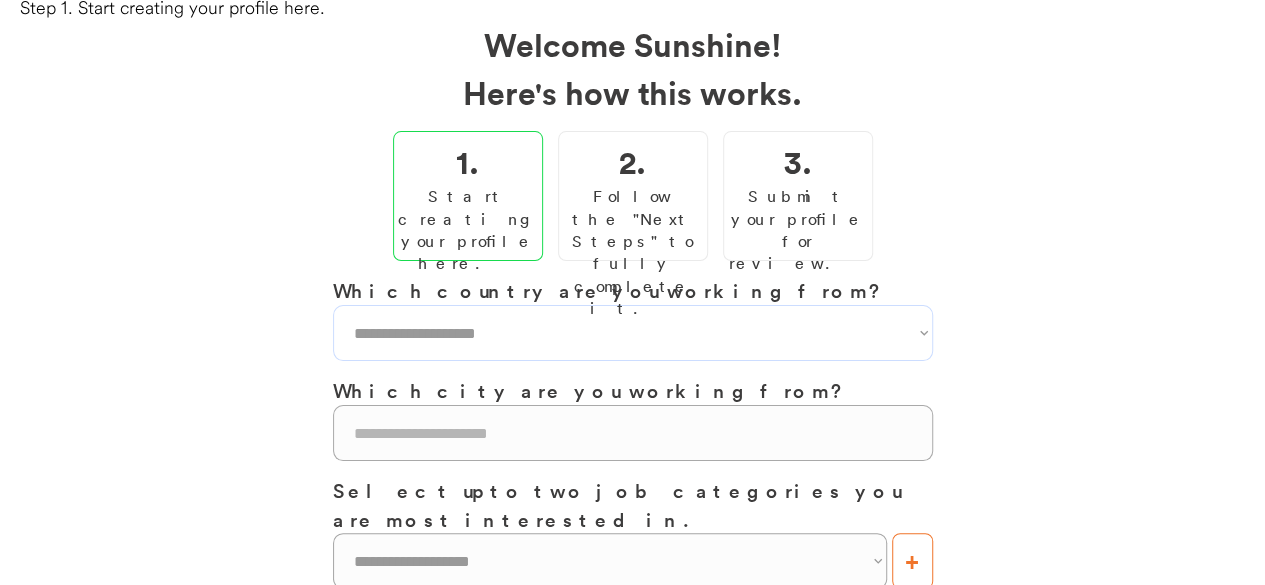 click on "**********" at bounding box center [633, 333] 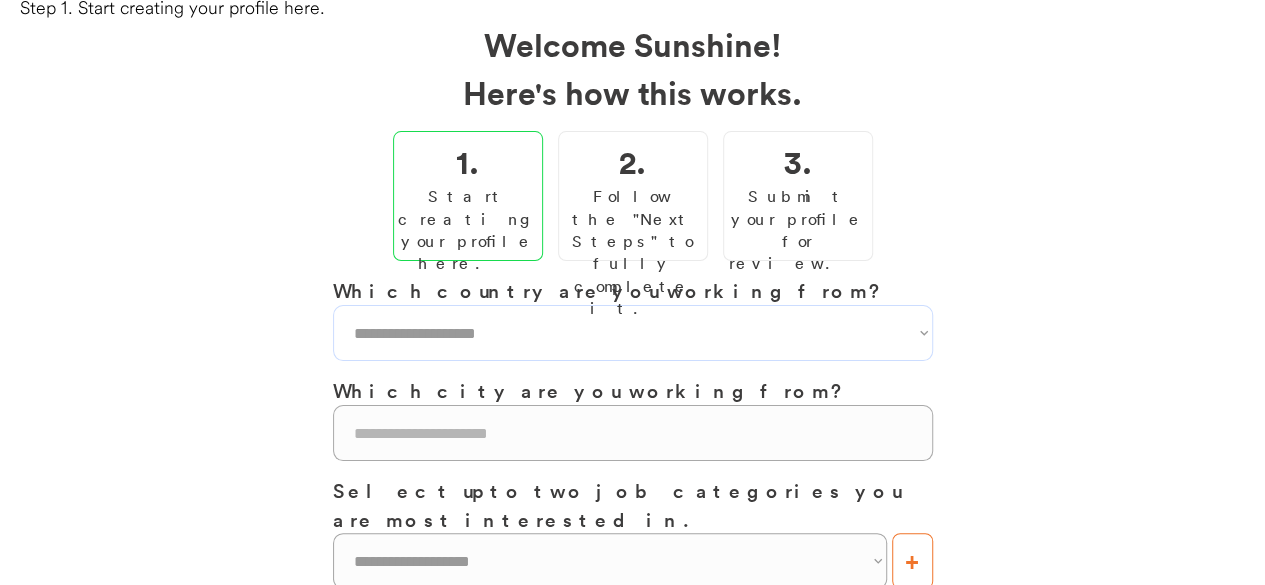 select on "**********" 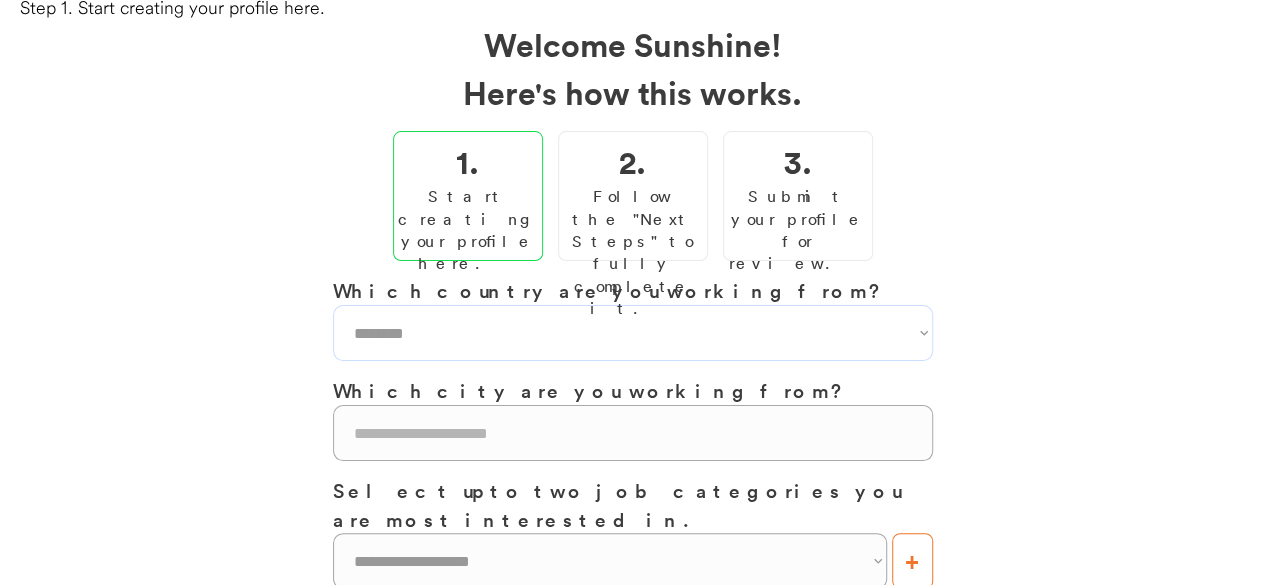 click on "**********" at bounding box center [633, 333] 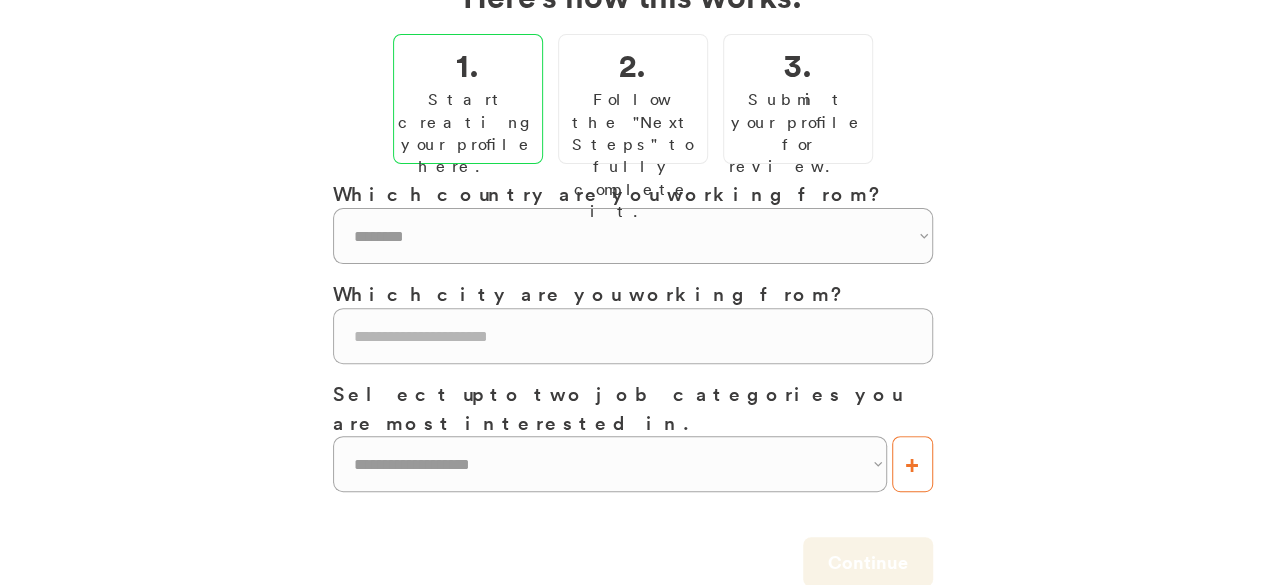 scroll, scrollTop: 300, scrollLeft: 0, axis: vertical 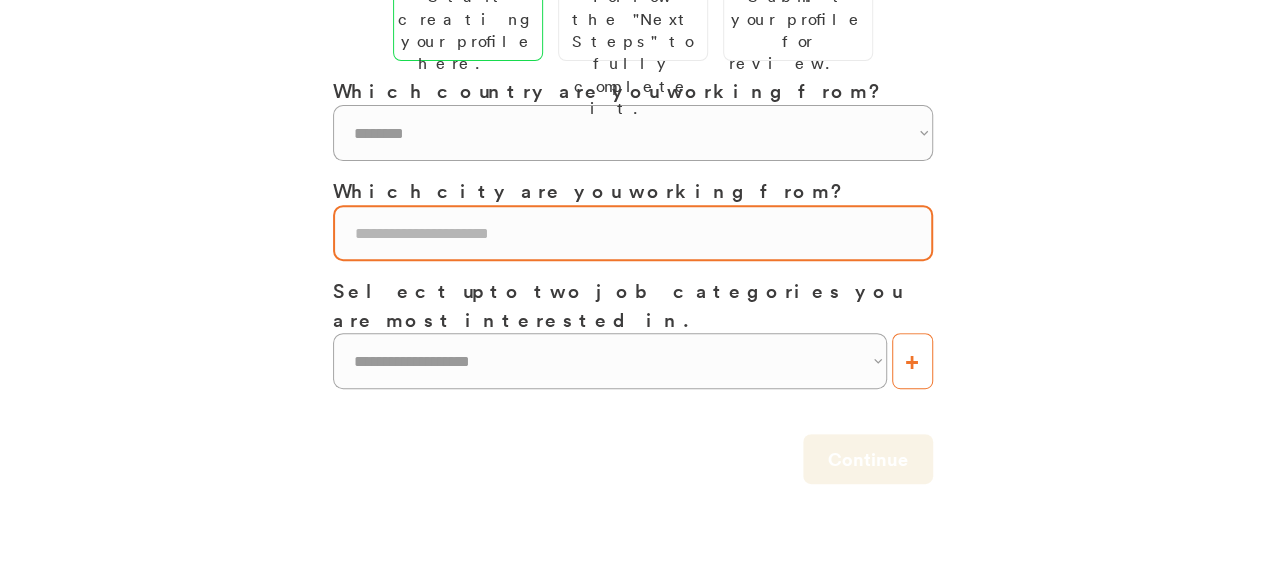 click at bounding box center [633, 233] 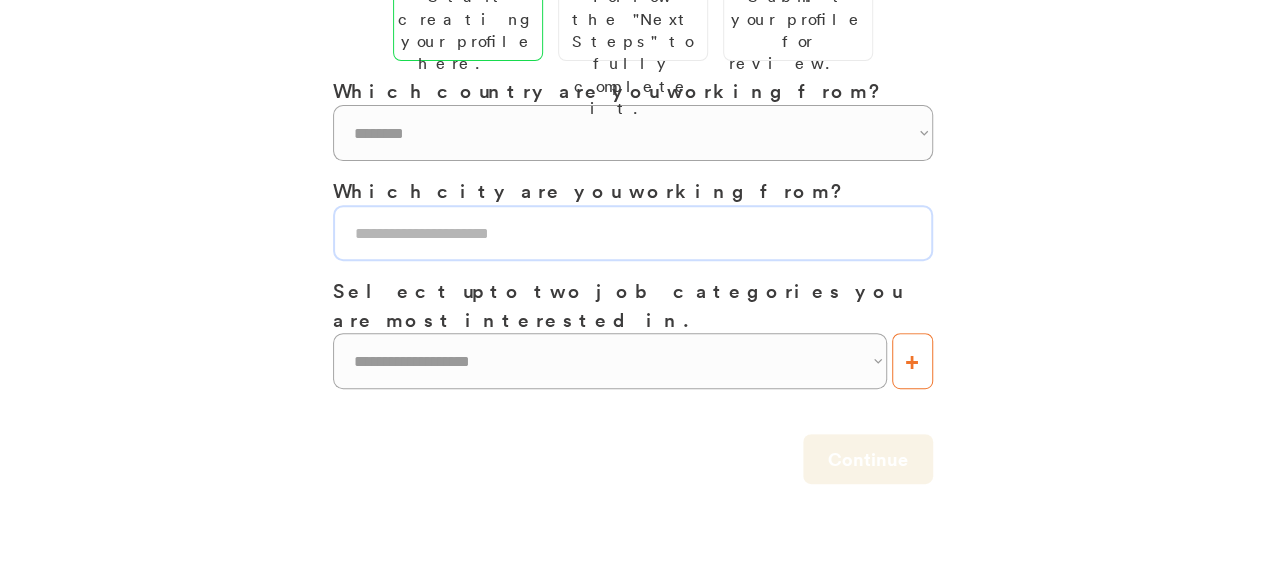 type on "**********" 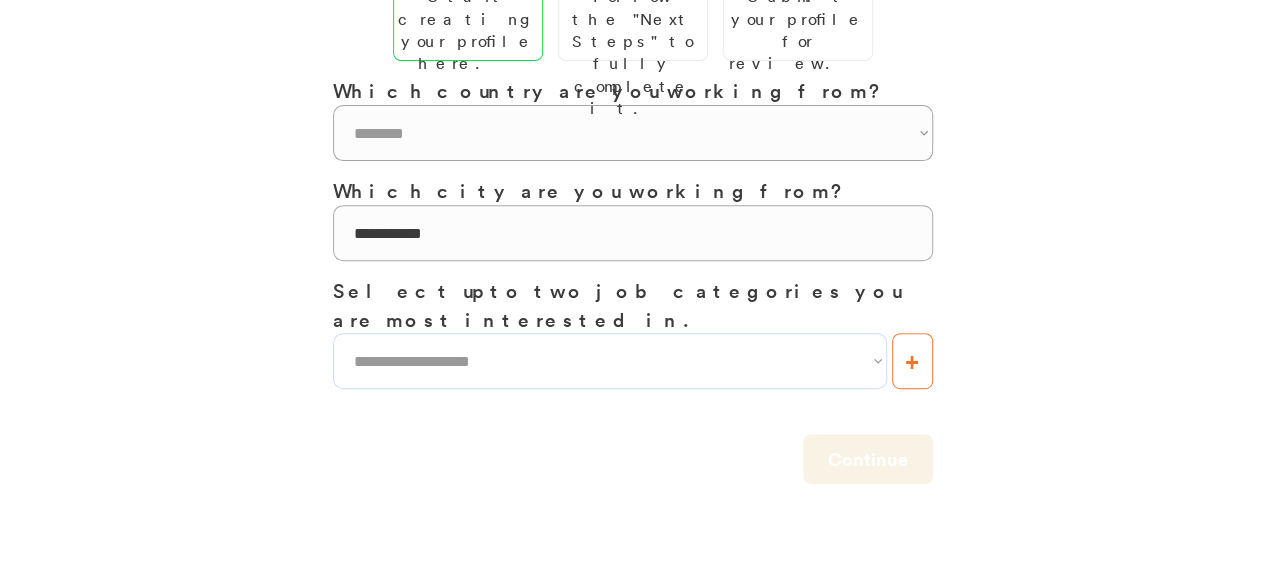 click on "**********" at bounding box center (610, 361) 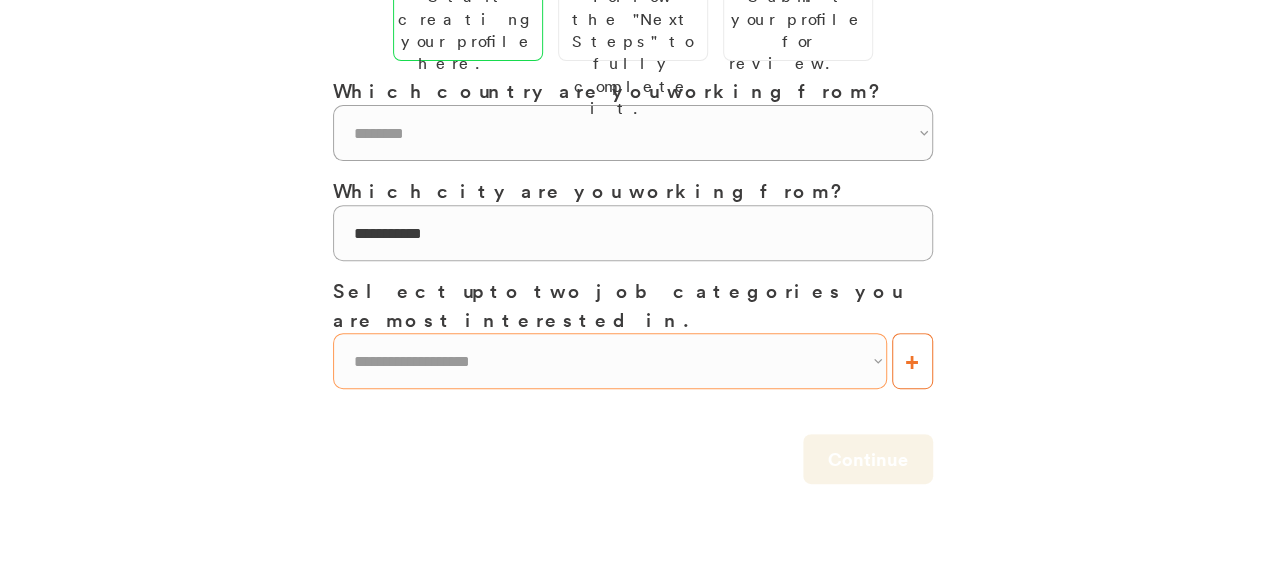 click on "**********" at bounding box center [610, 361] 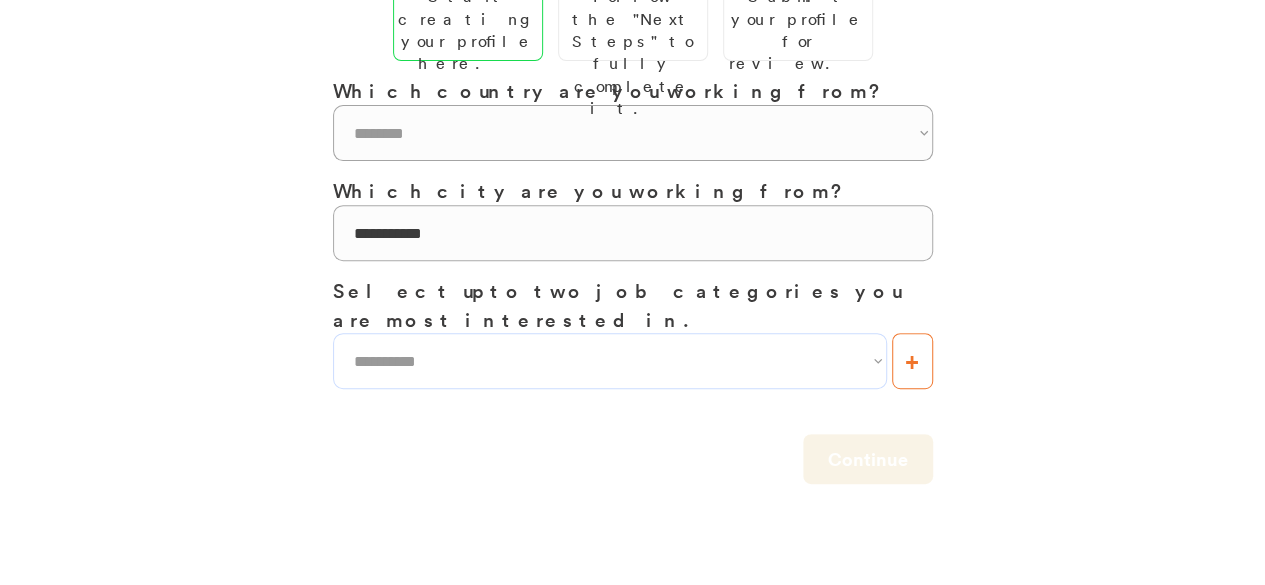 click on "**********" at bounding box center (610, 361) 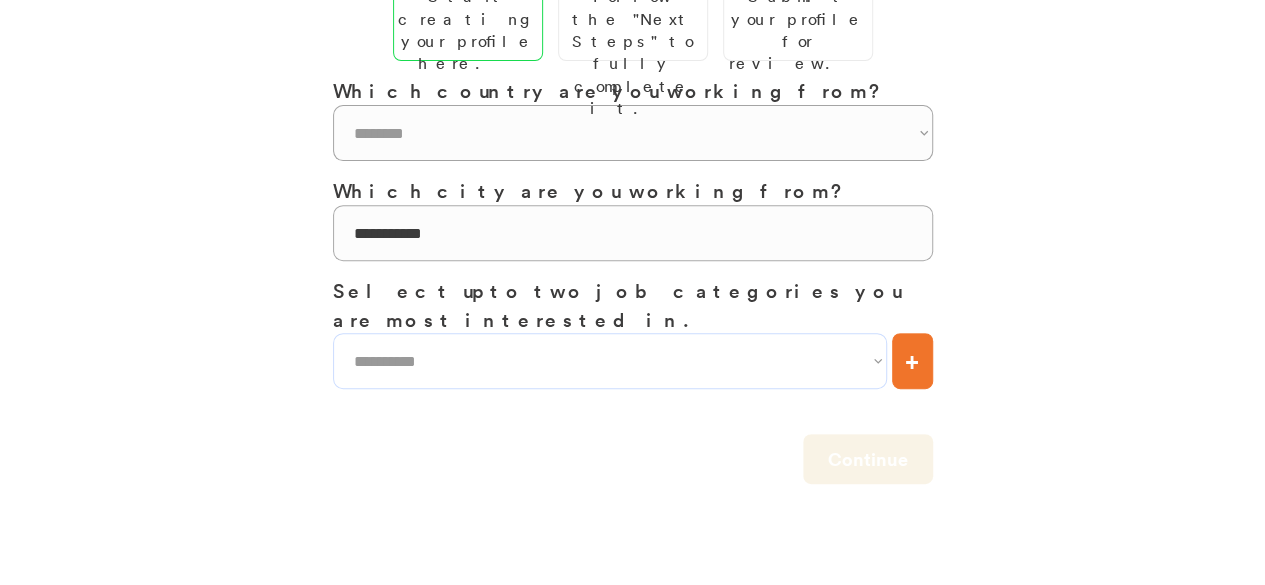 drag, startPoint x: 588, startPoint y: 331, endPoint x: 770, endPoint y: 351, distance: 183.0956 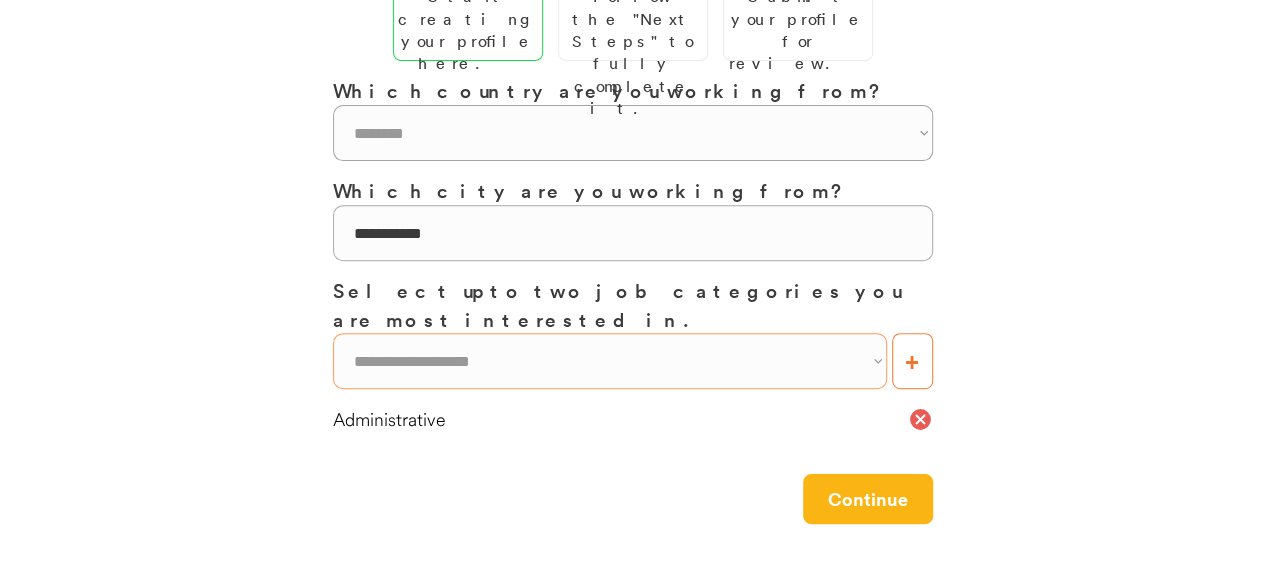 click on "**********" at bounding box center (610, 361) 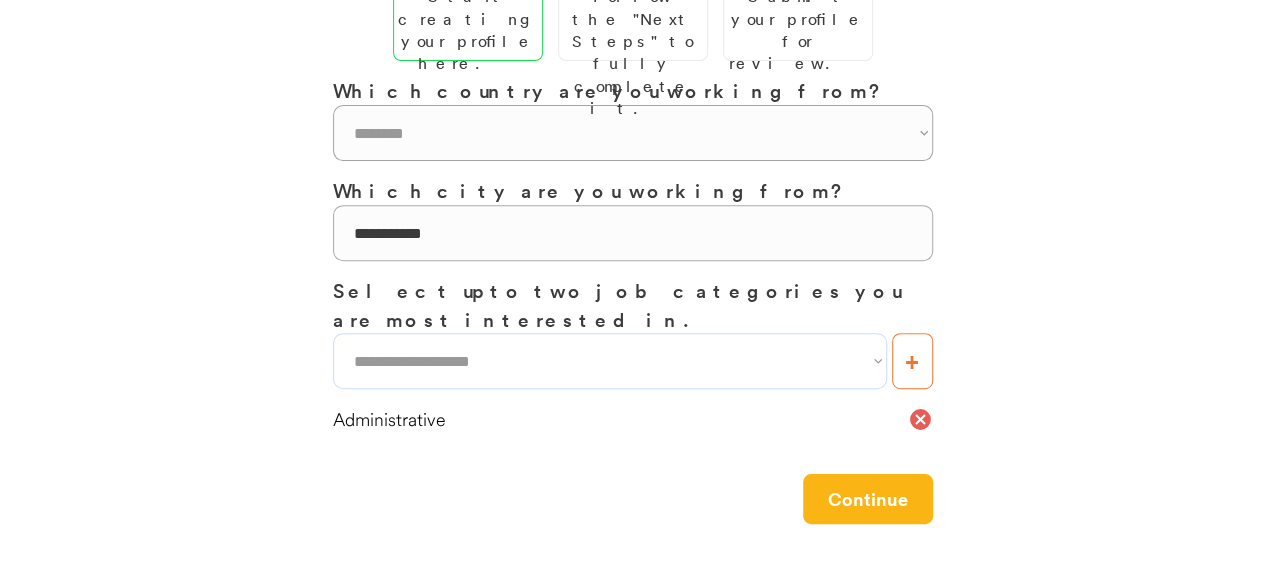 select on "**********" 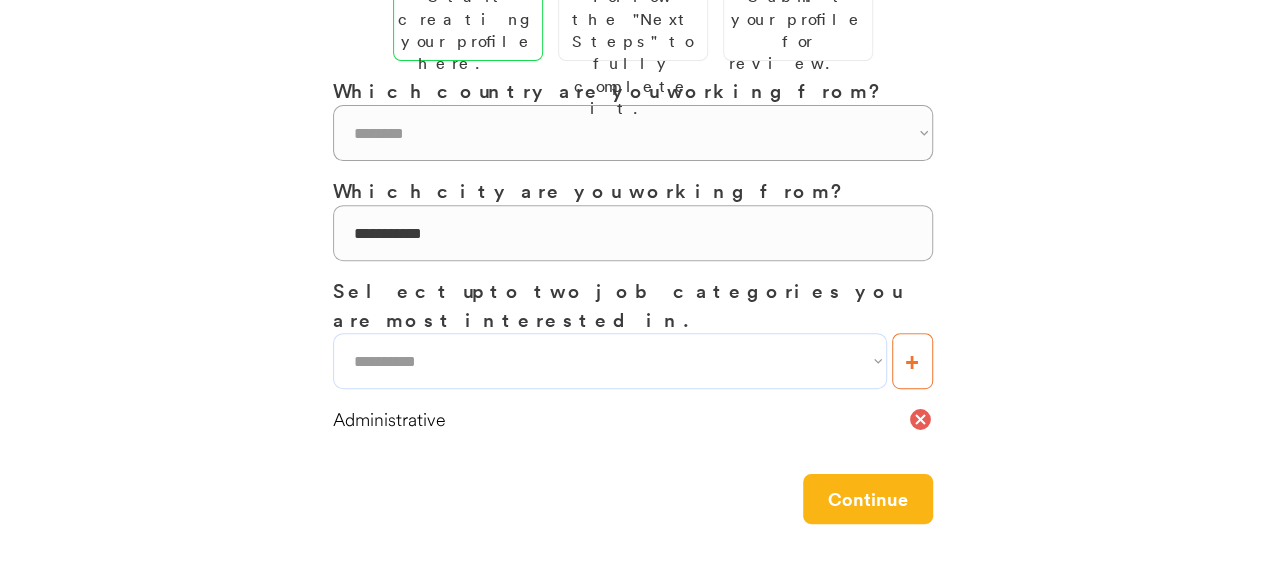 click on "**********" at bounding box center [610, 361] 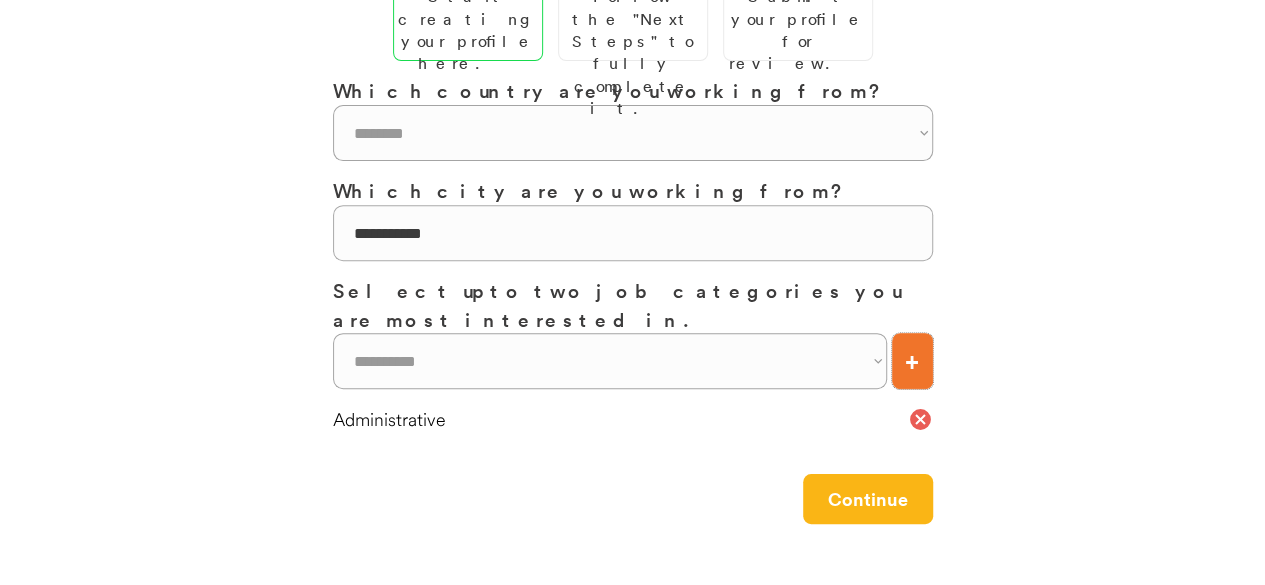 click on "+" at bounding box center [912, 361] 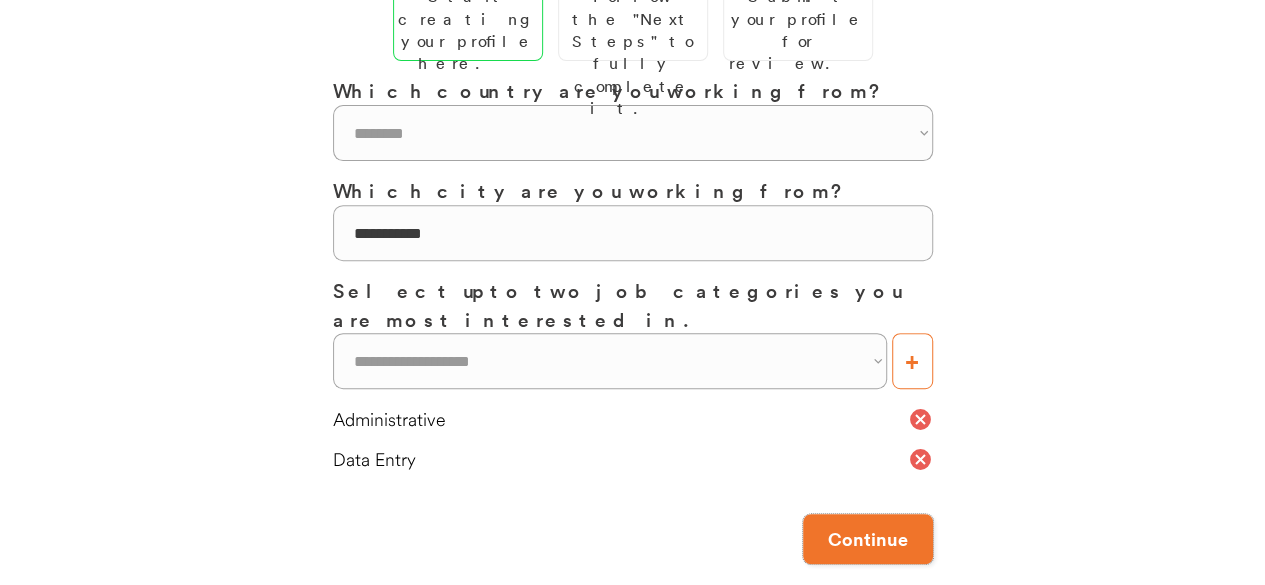 click on "Continue" at bounding box center (868, 539) 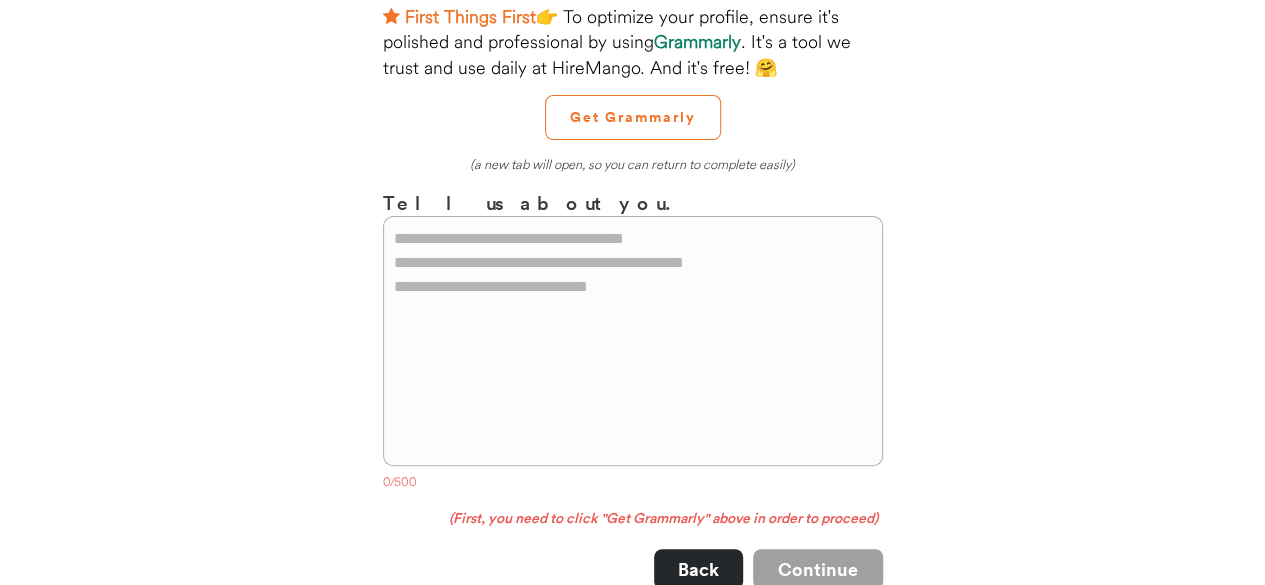 scroll, scrollTop: 200, scrollLeft: 0, axis: vertical 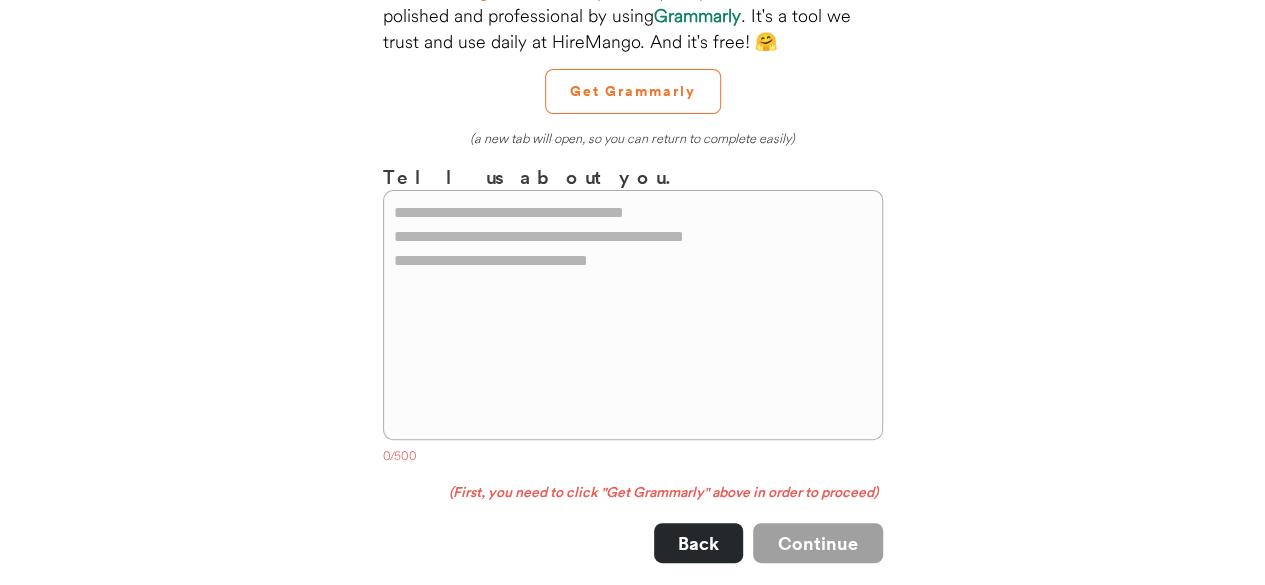 click on "**********" at bounding box center [632, 343] 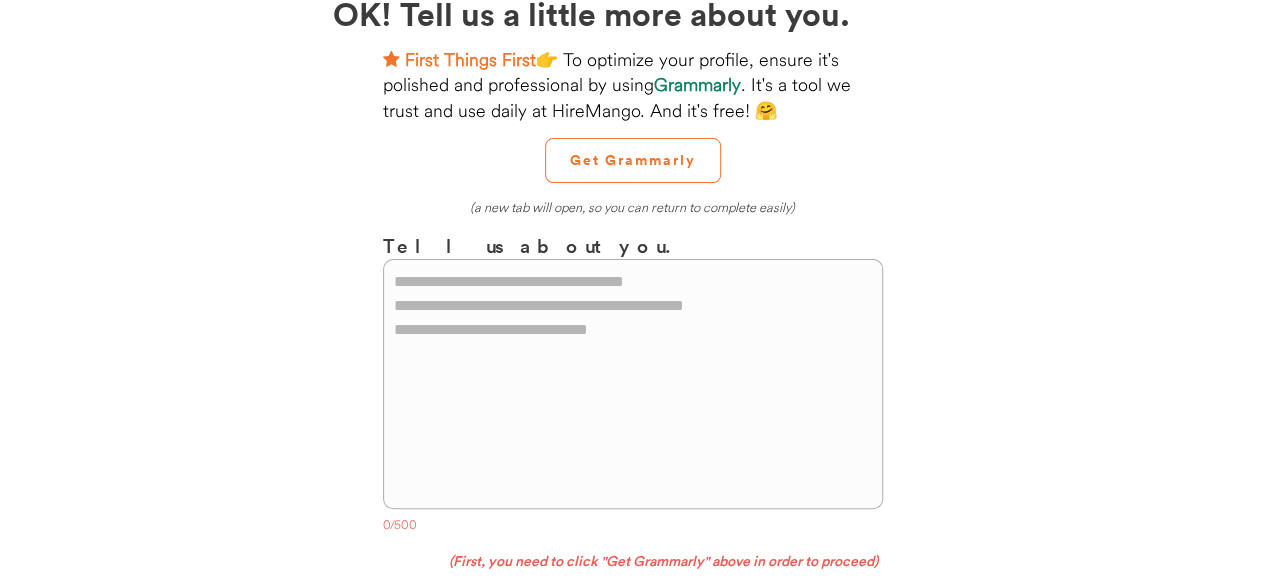 scroll, scrollTop: 100, scrollLeft: 0, axis: vertical 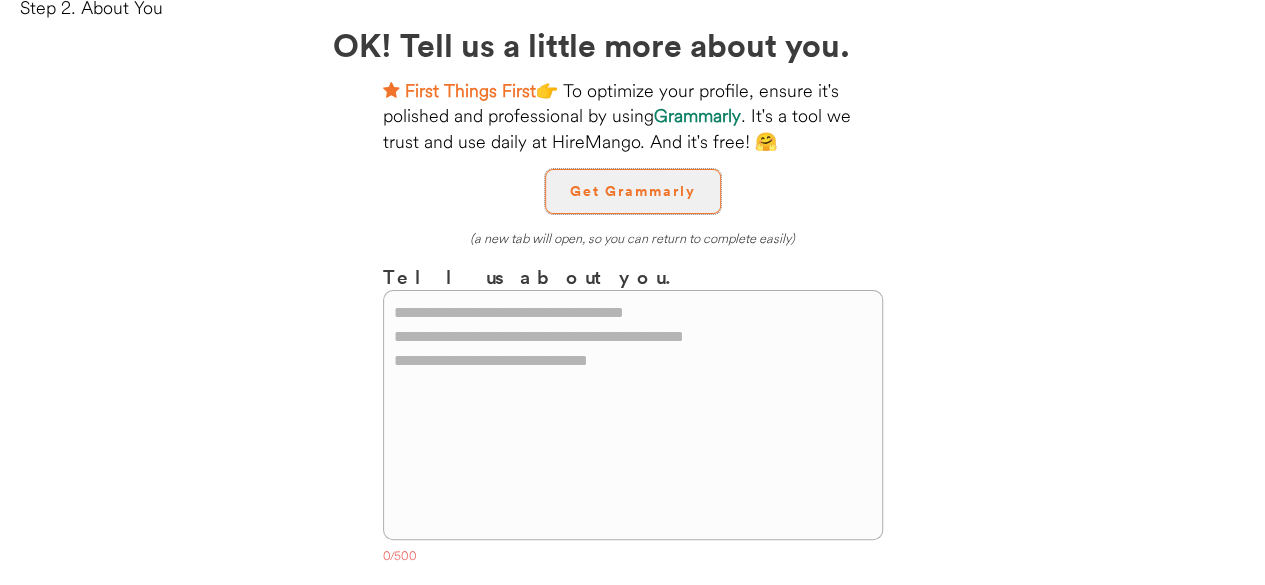click on "Get Grammarly" at bounding box center (633, 191) 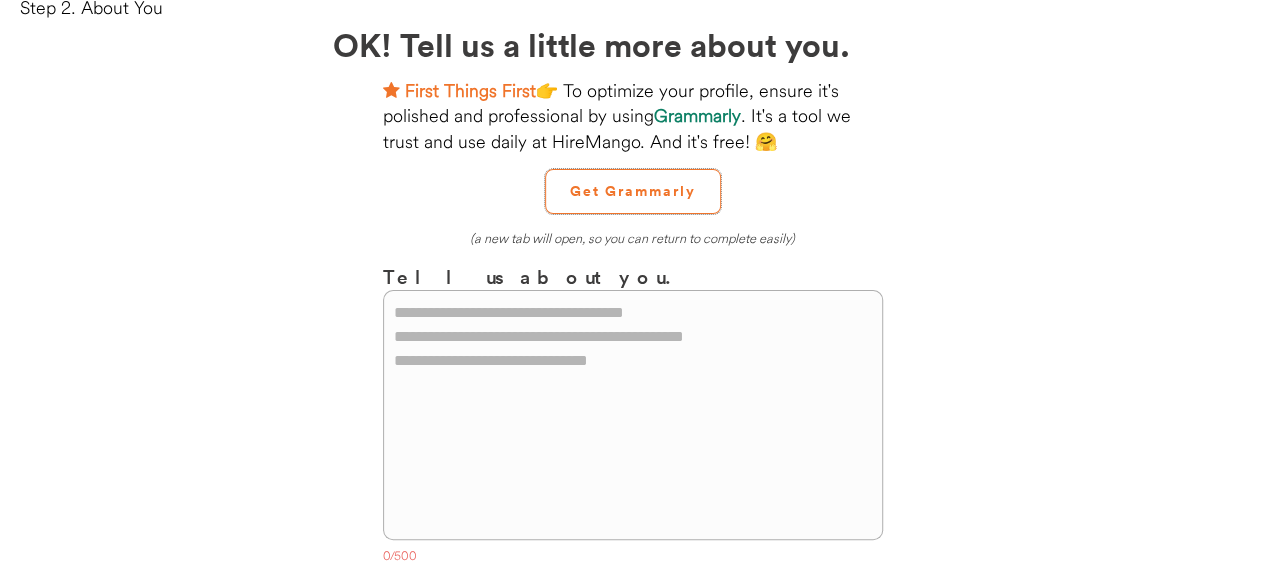 click at bounding box center [633, 415] 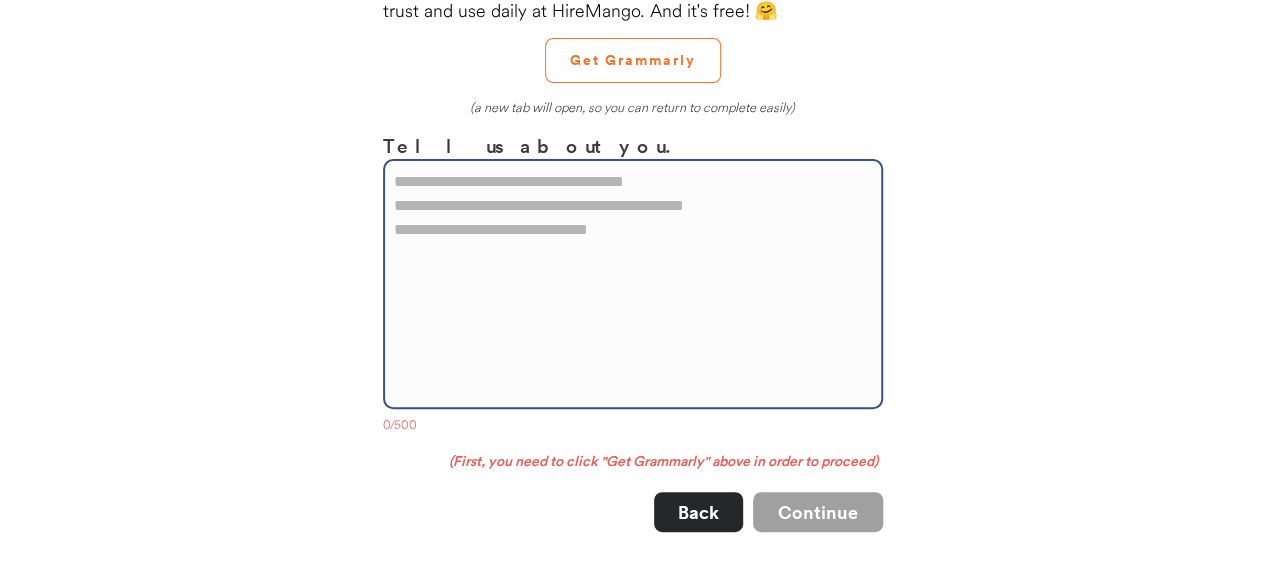 scroll, scrollTop: 200, scrollLeft: 0, axis: vertical 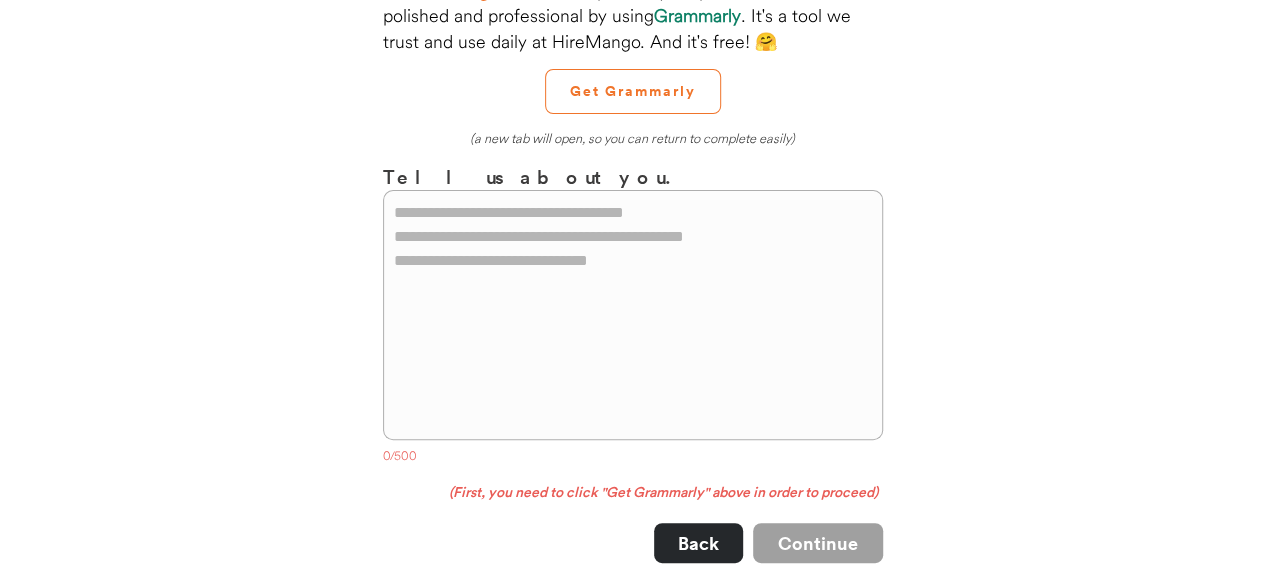 click on "**********" at bounding box center [632, 343] 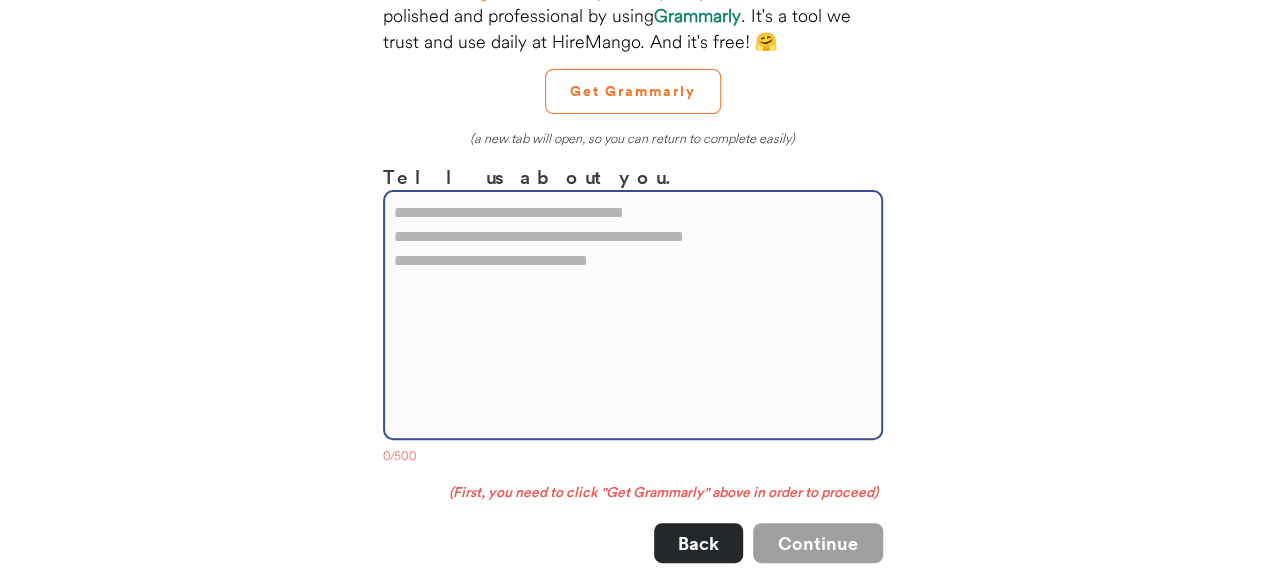 paste on "**********" 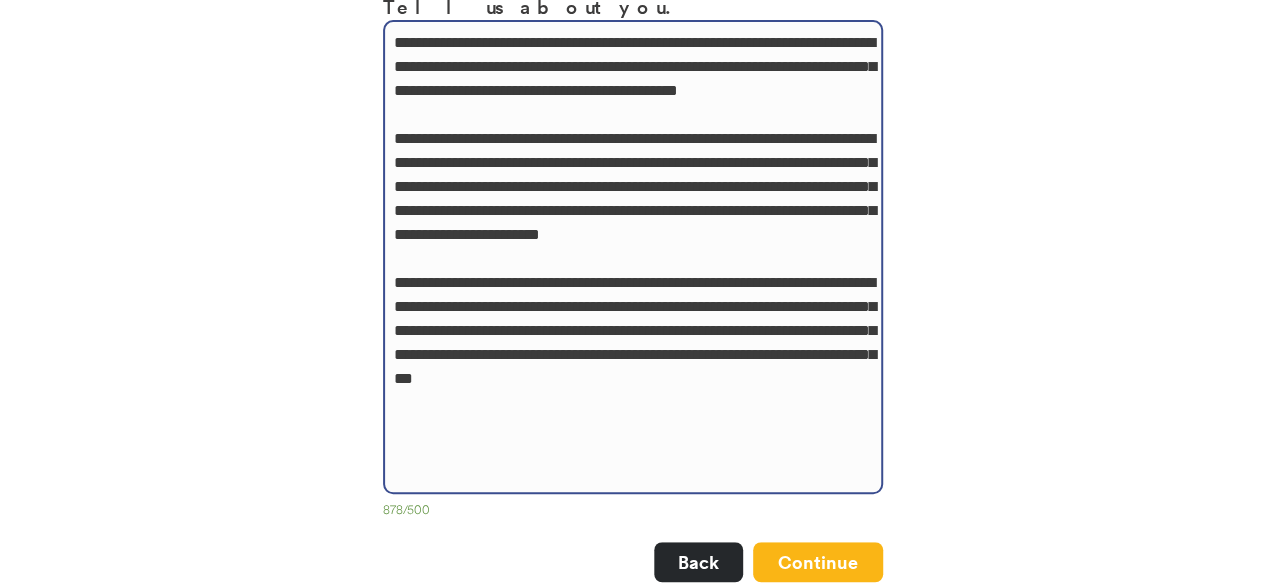 scroll, scrollTop: 338, scrollLeft: 0, axis: vertical 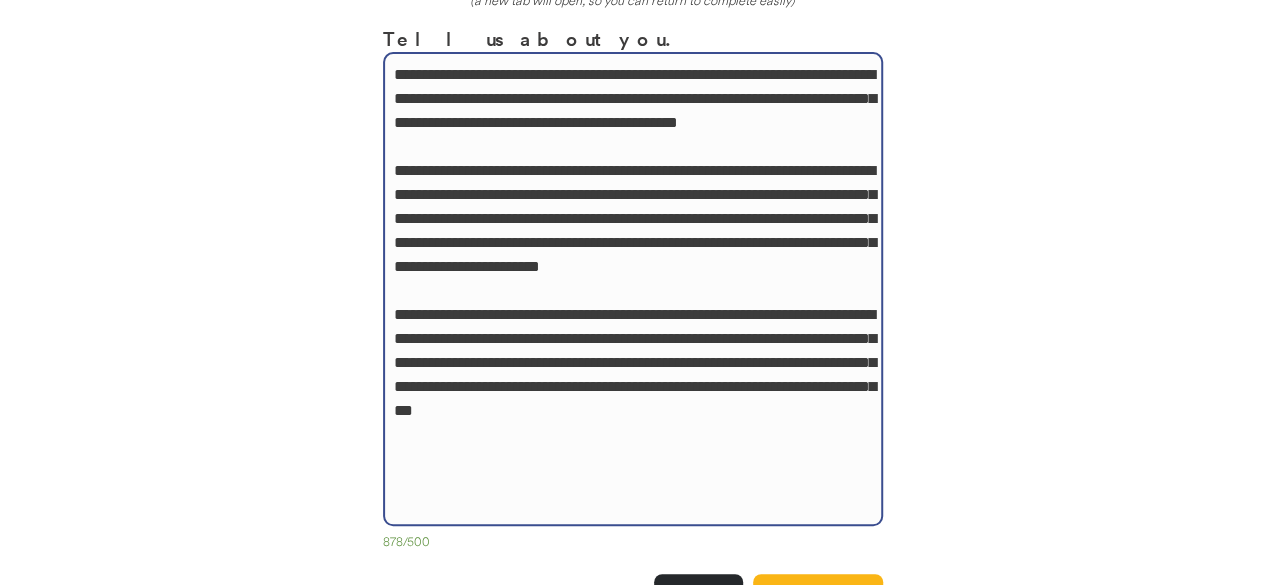 drag, startPoint x: 629, startPoint y: 98, endPoint x: 613, endPoint y: 97, distance: 16.03122 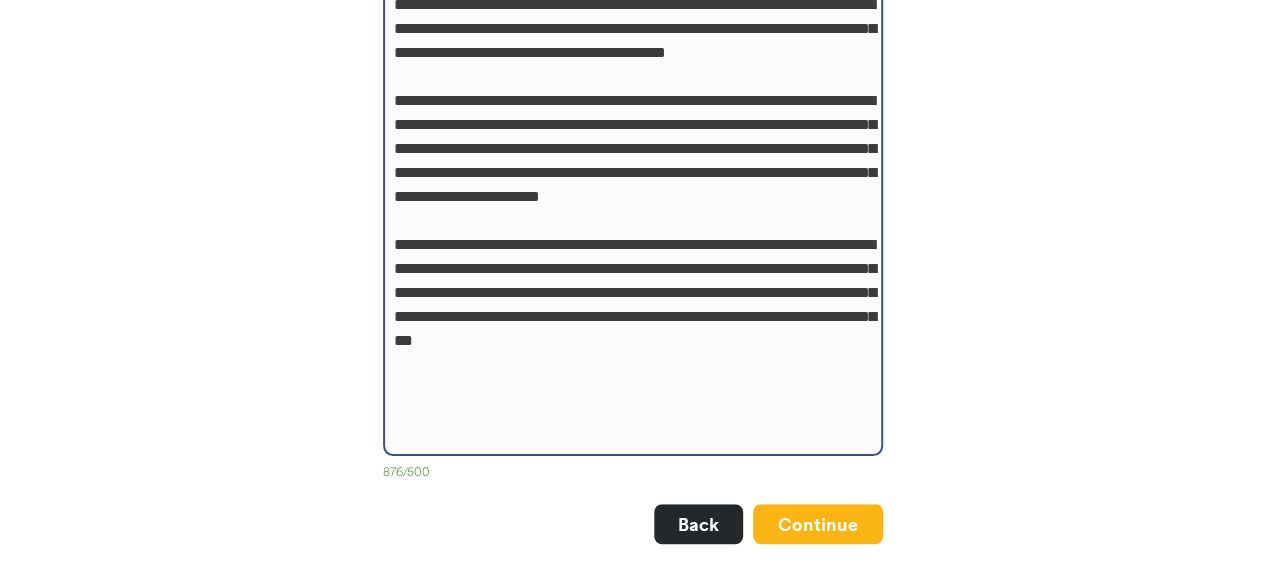 scroll, scrollTop: 438, scrollLeft: 0, axis: vertical 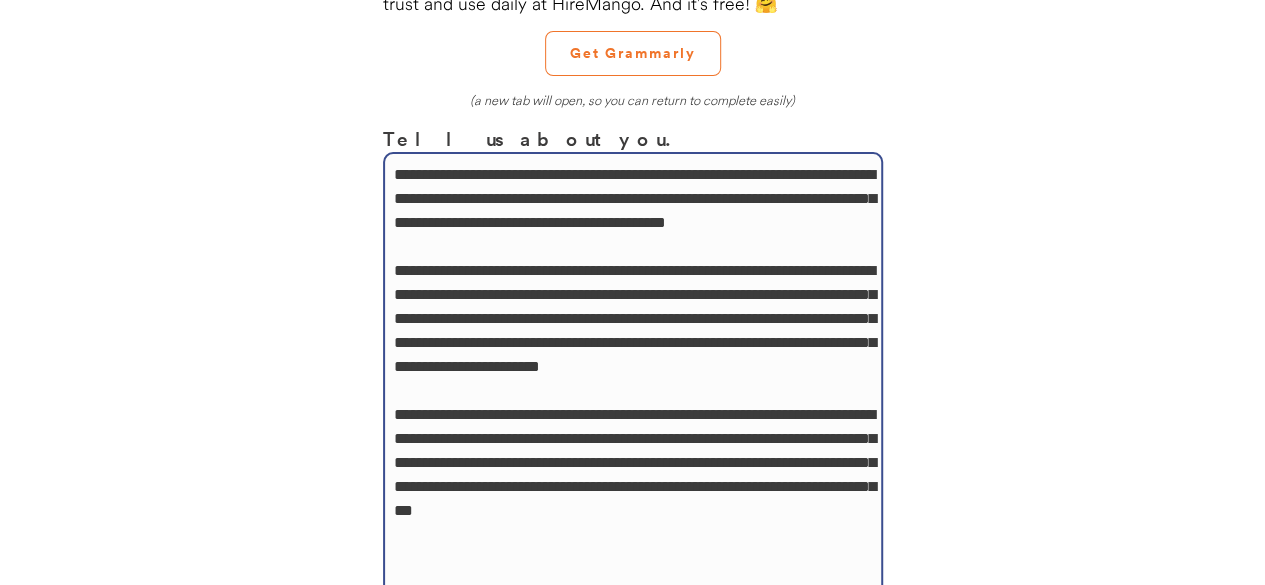 drag, startPoint x: 490, startPoint y: 402, endPoint x: 376, endPoint y: 108, distance: 315.3284 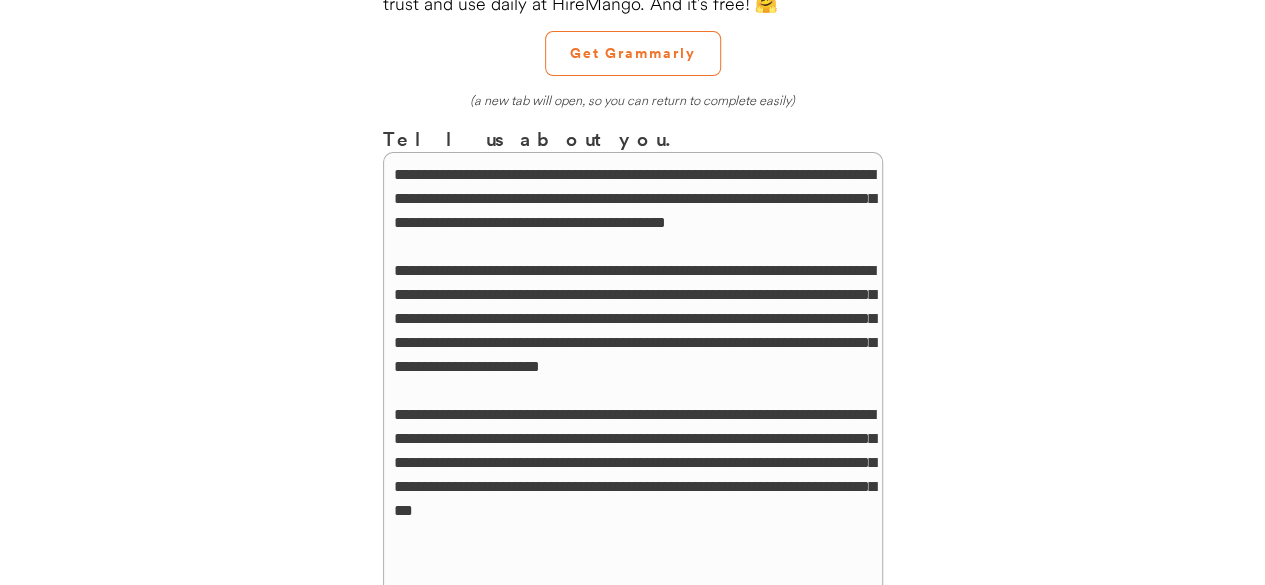 click on "**********" at bounding box center (633, 390) 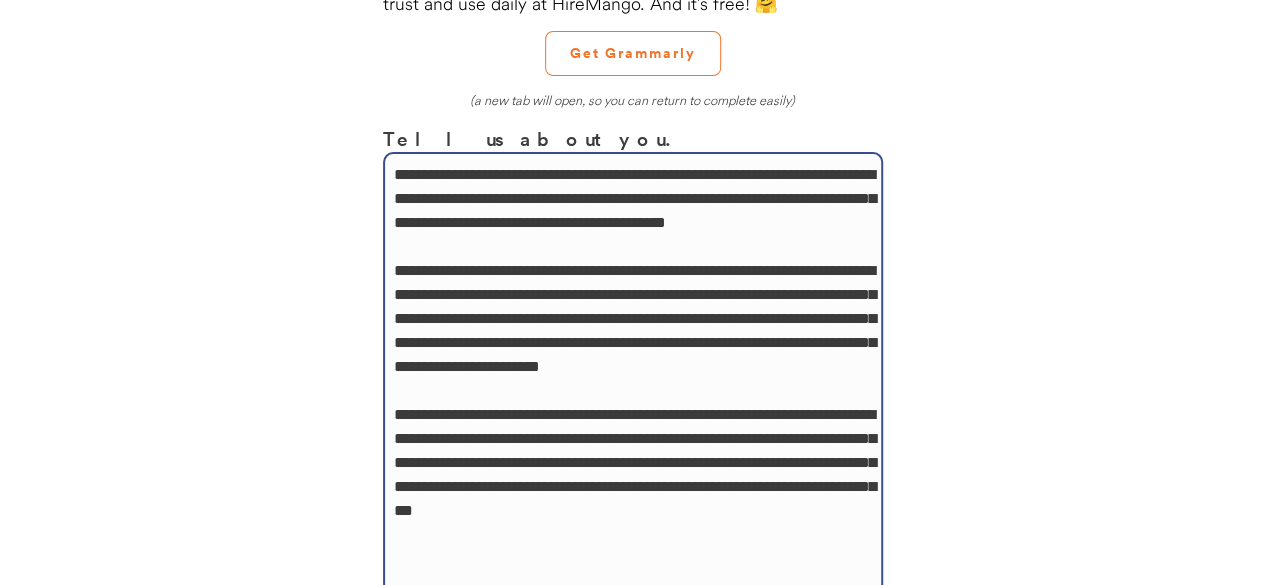 paste on "**********" 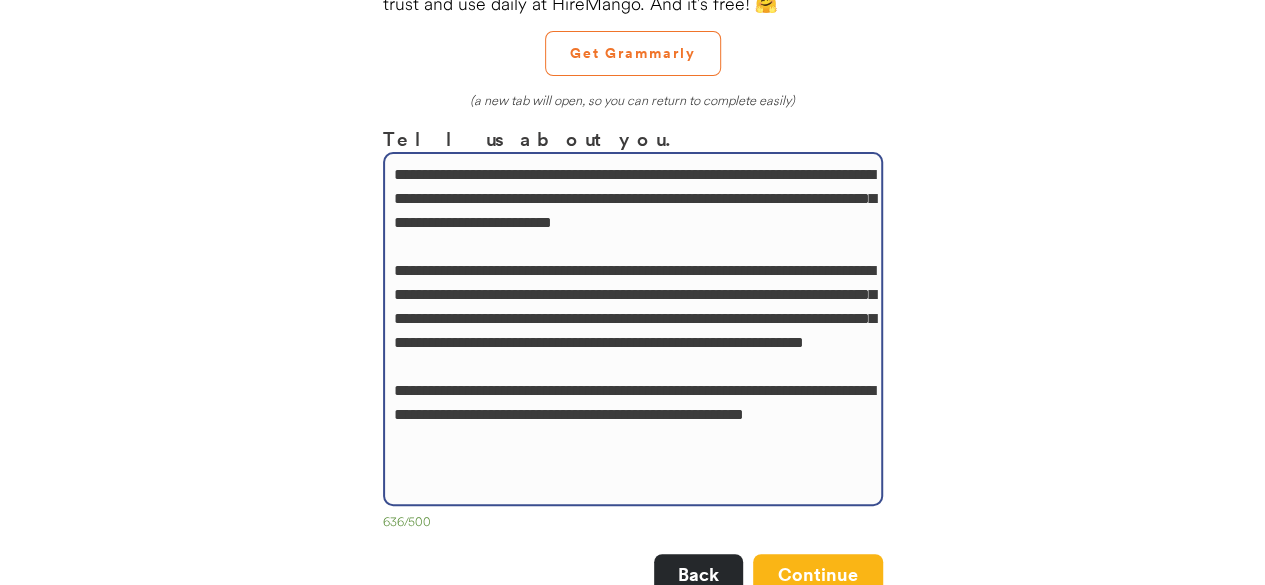scroll, scrollTop: 338, scrollLeft: 0, axis: vertical 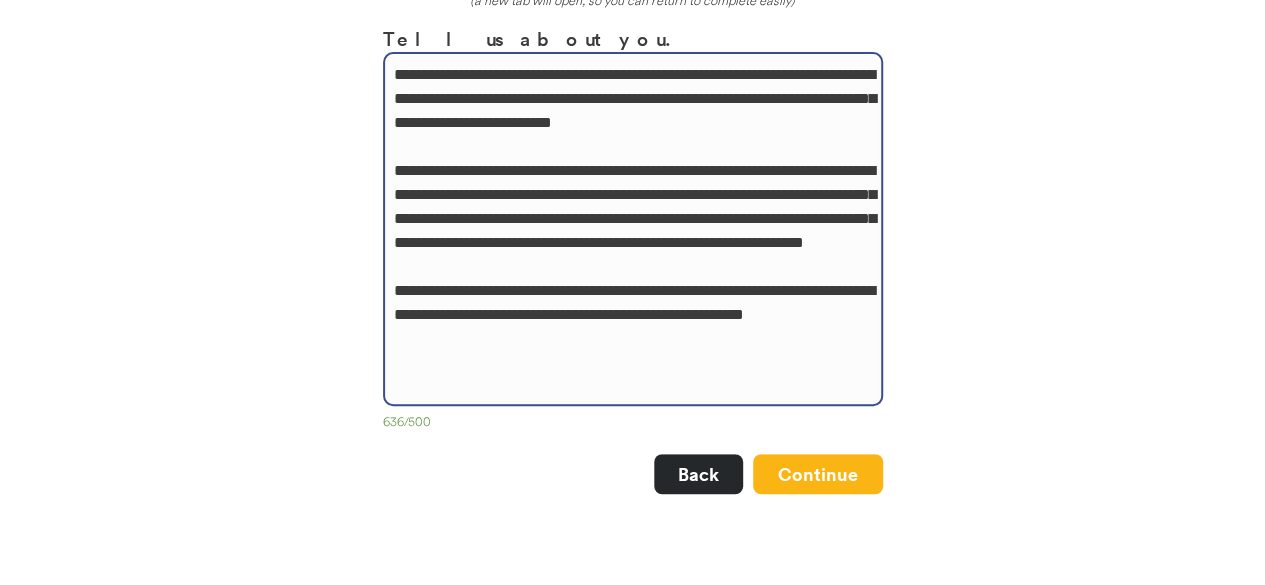 drag, startPoint x: 394, startPoint y: 192, endPoint x: 602, endPoint y: 417, distance: 306.41312 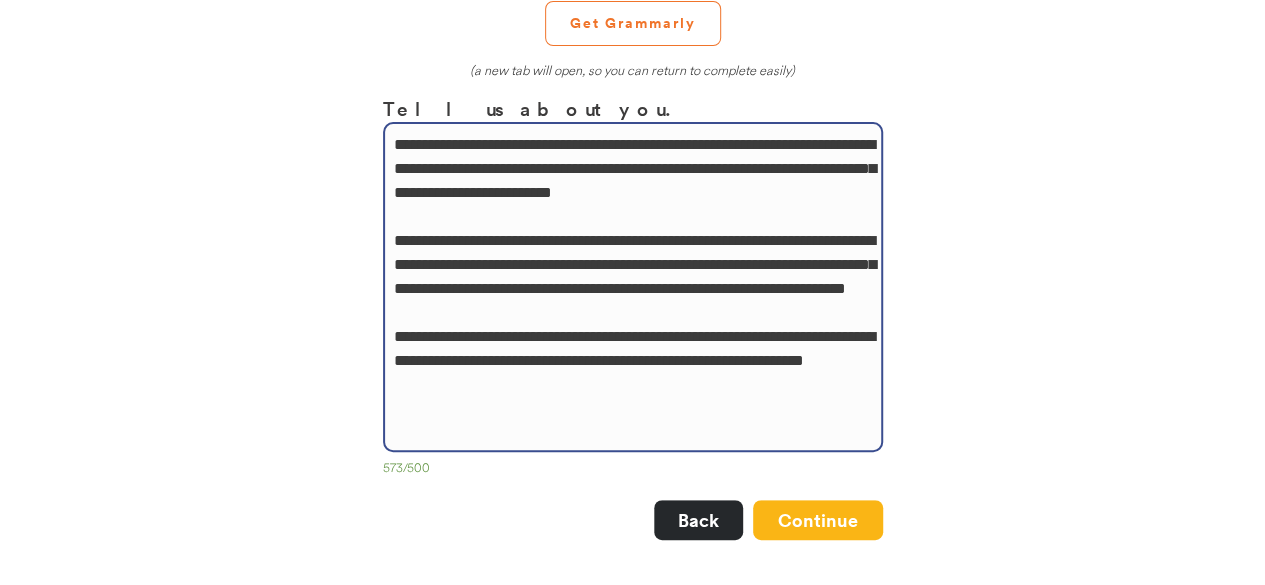 scroll, scrollTop: 238, scrollLeft: 0, axis: vertical 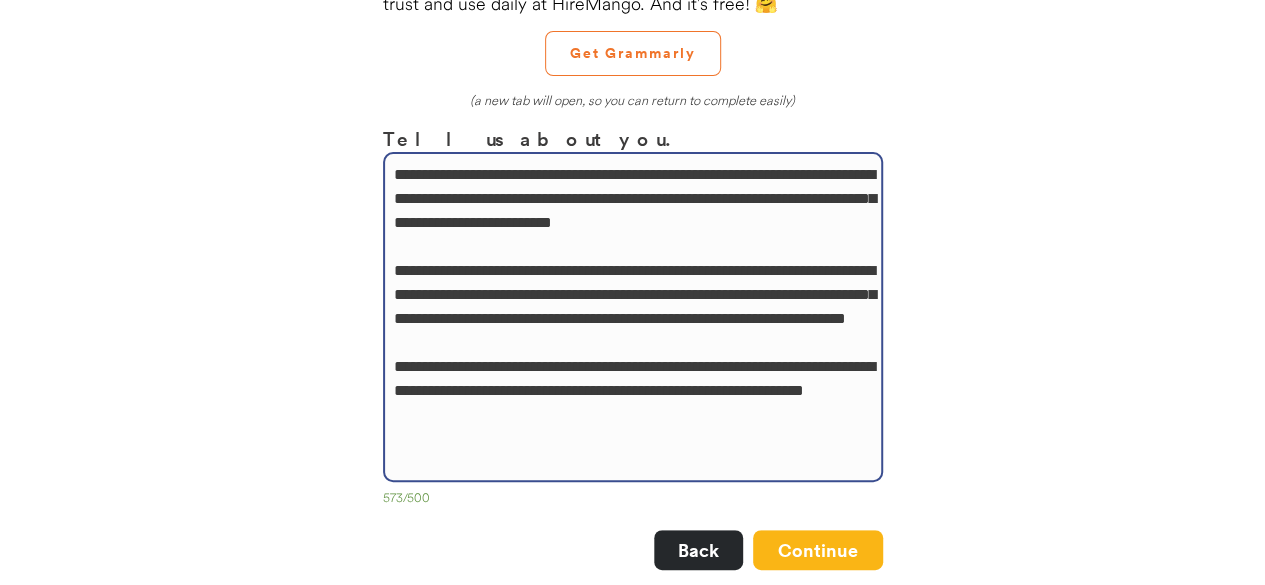 click on "**********" at bounding box center [633, 317] 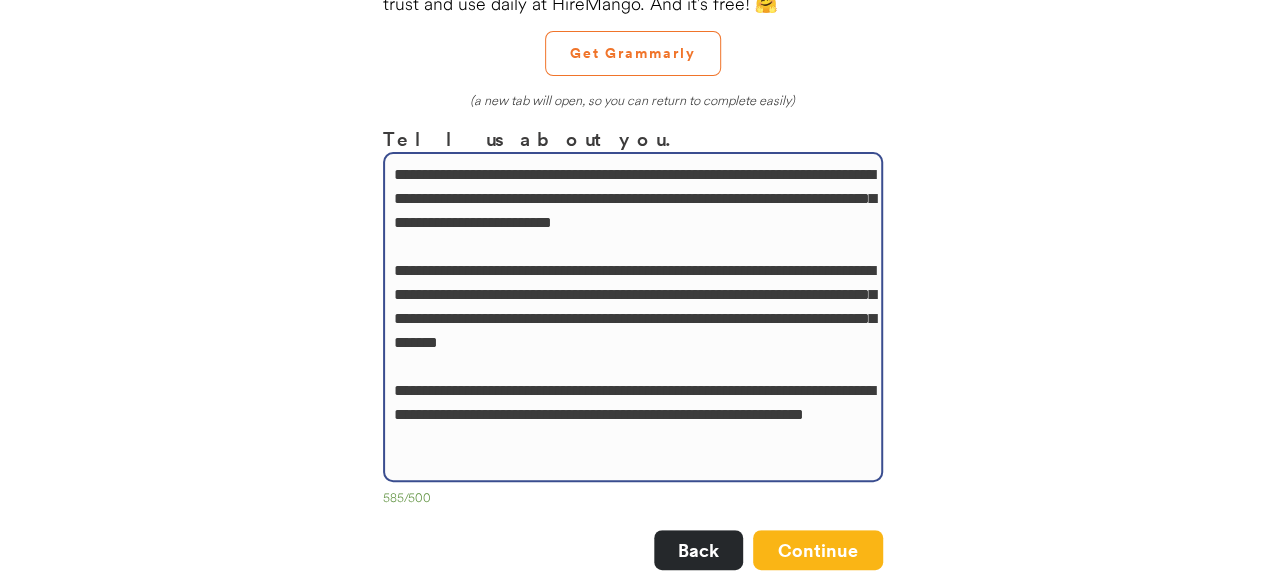 drag, startPoint x: 456, startPoint y: 369, endPoint x: 724, endPoint y: 371, distance: 268.00748 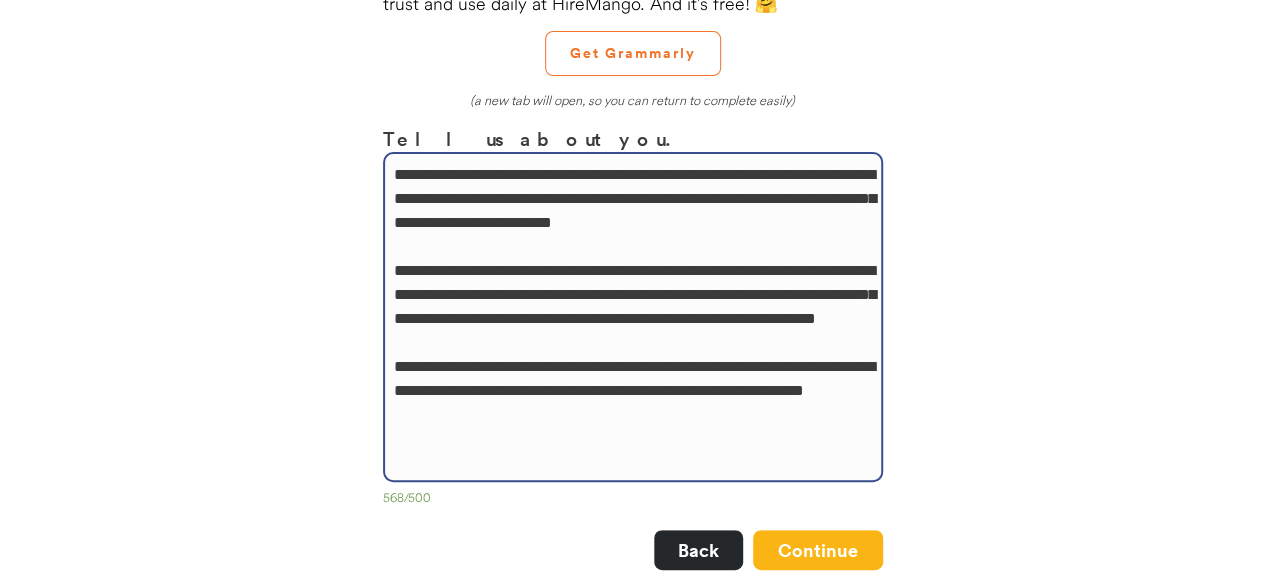 drag, startPoint x: 645, startPoint y: 376, endPoint x: 394, endPoint y: 297, distance: 263.13873 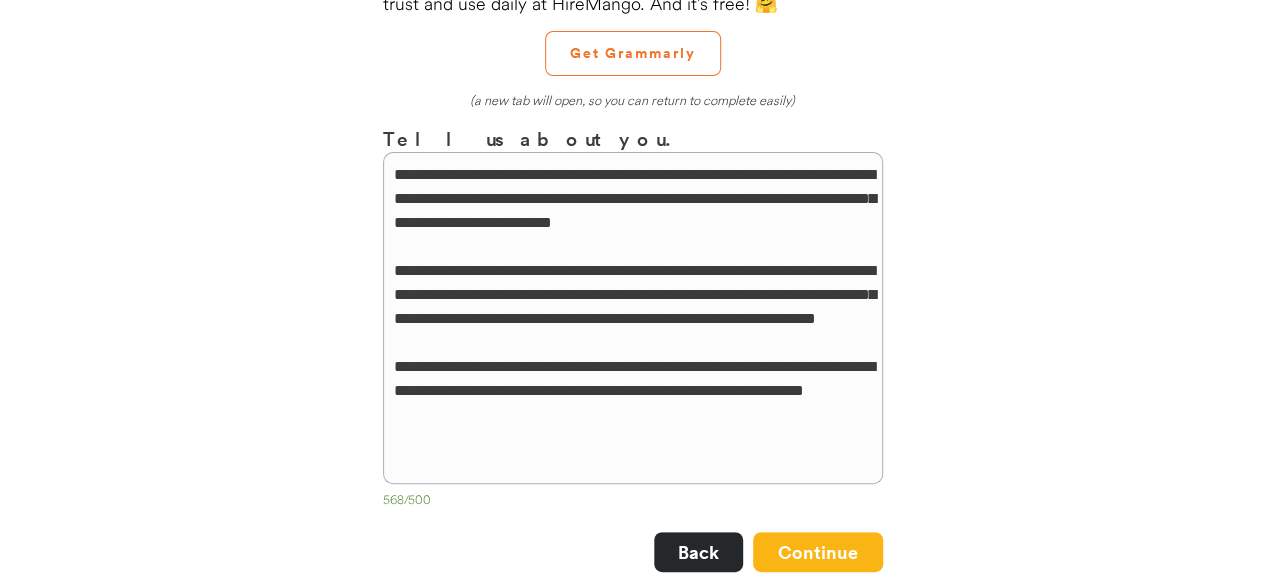 click on "**********" at bounding box center (633, 318) 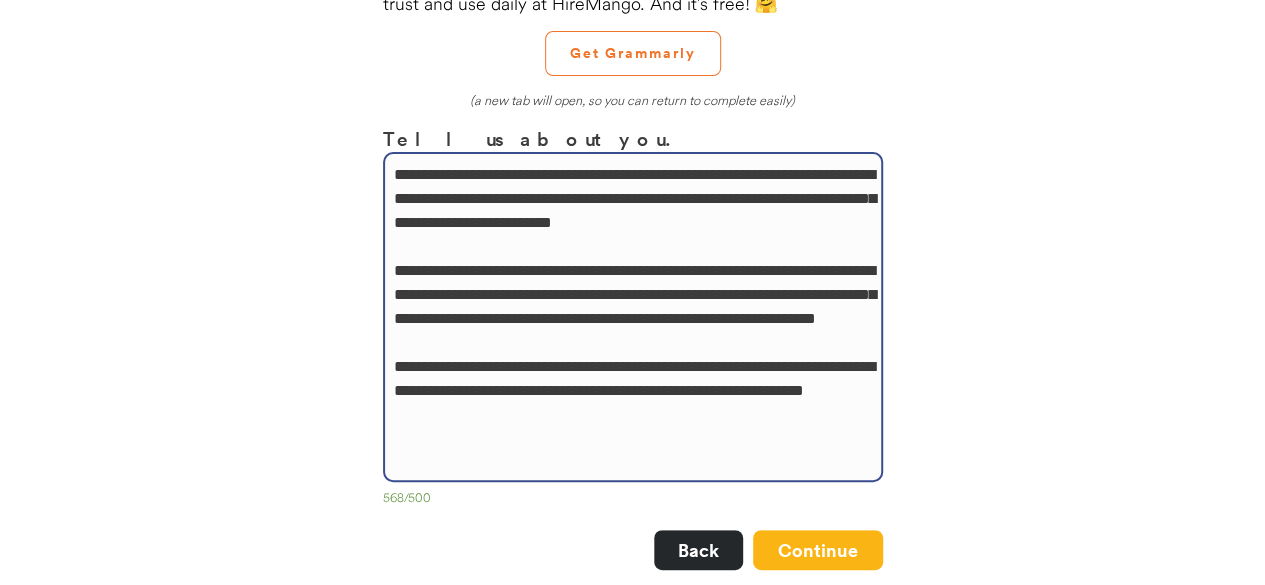 paste on "**********" 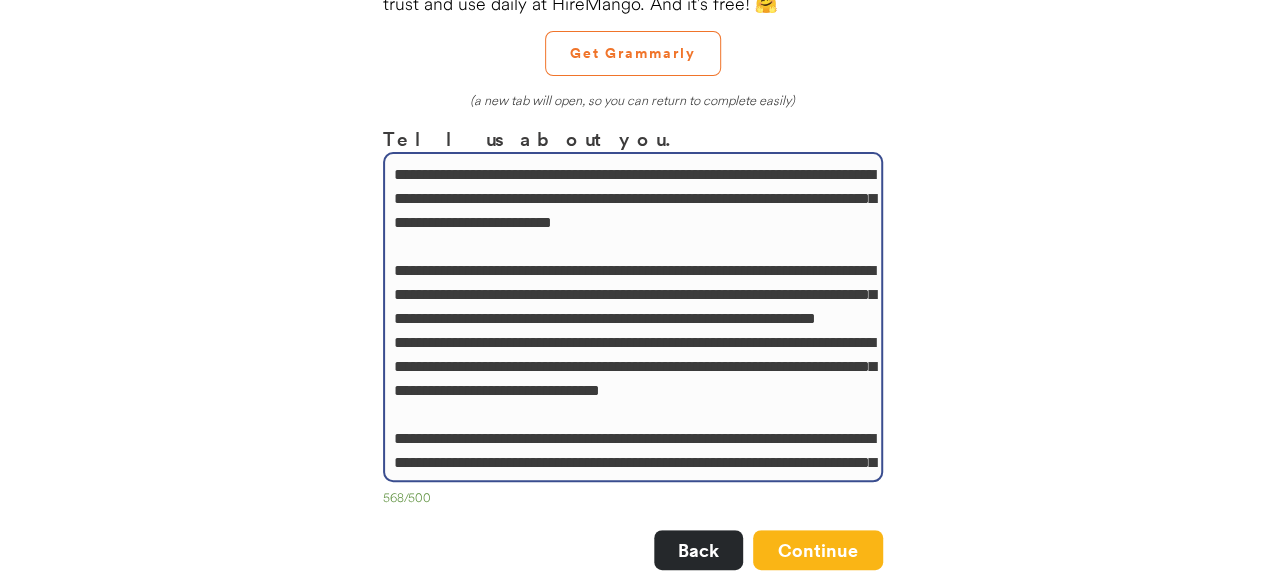 scroll, scrollTop: 342, scrollLeft: 0, axis: vertical 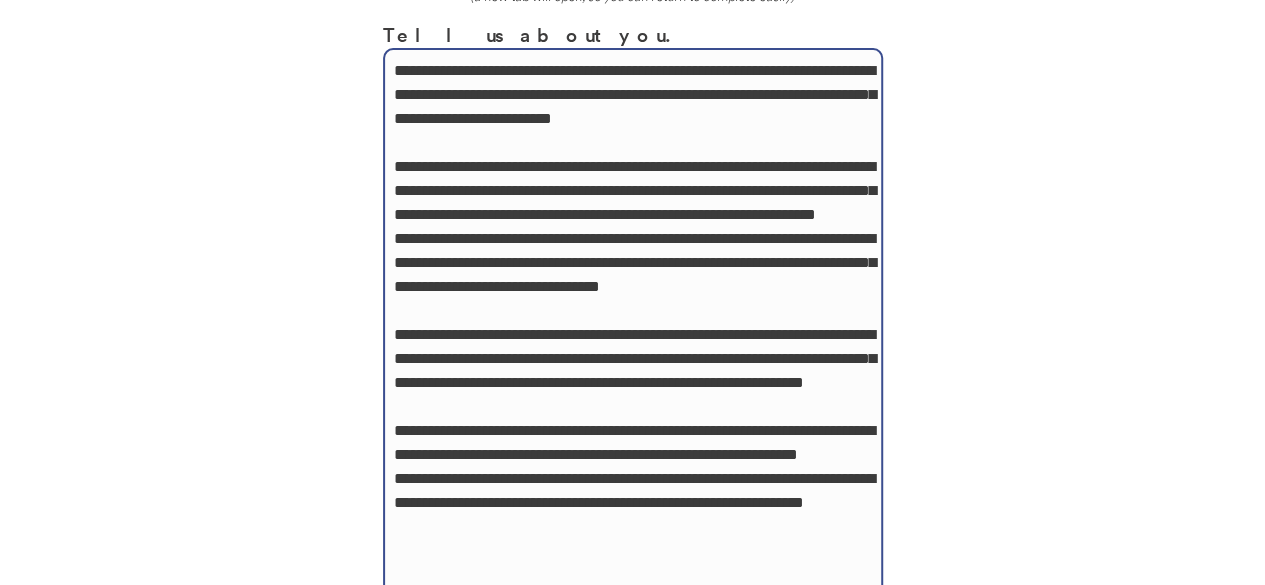 paste on "**********" 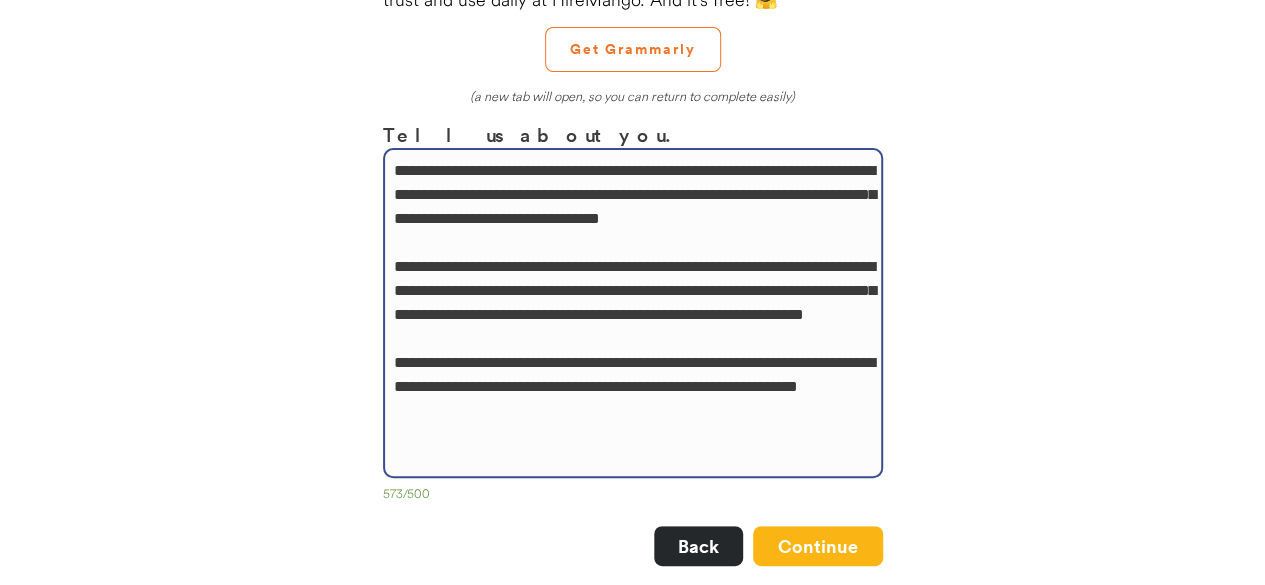 scroll, scrollTop: 342, scrollLeft: 0, axis: vertical 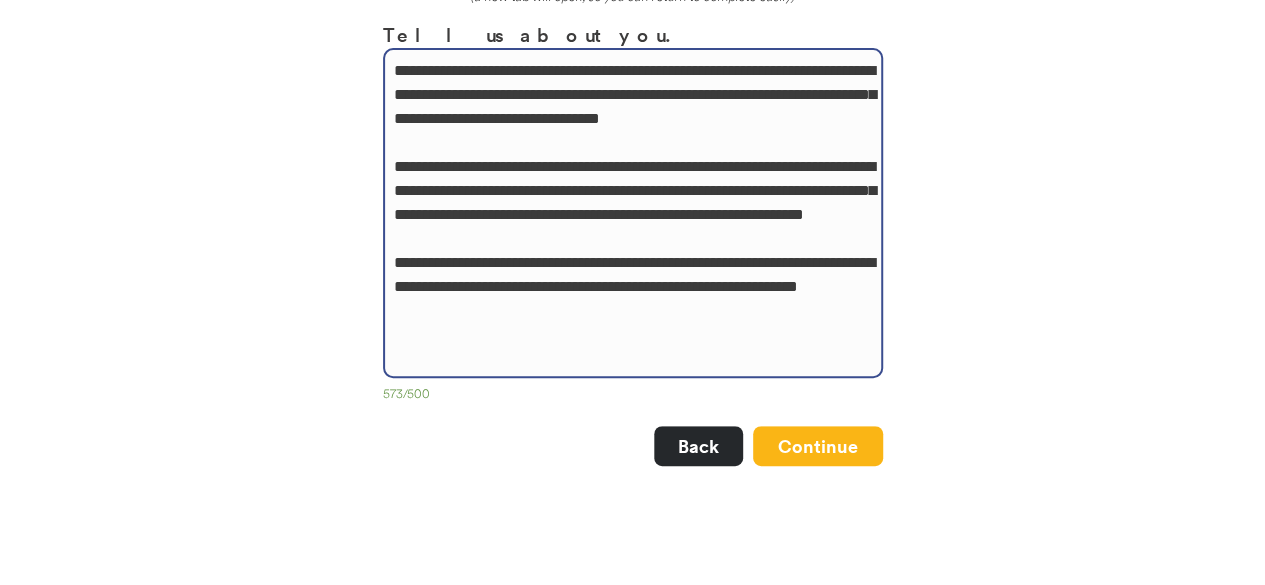 click on "**********" at bounding box center [633, 213] 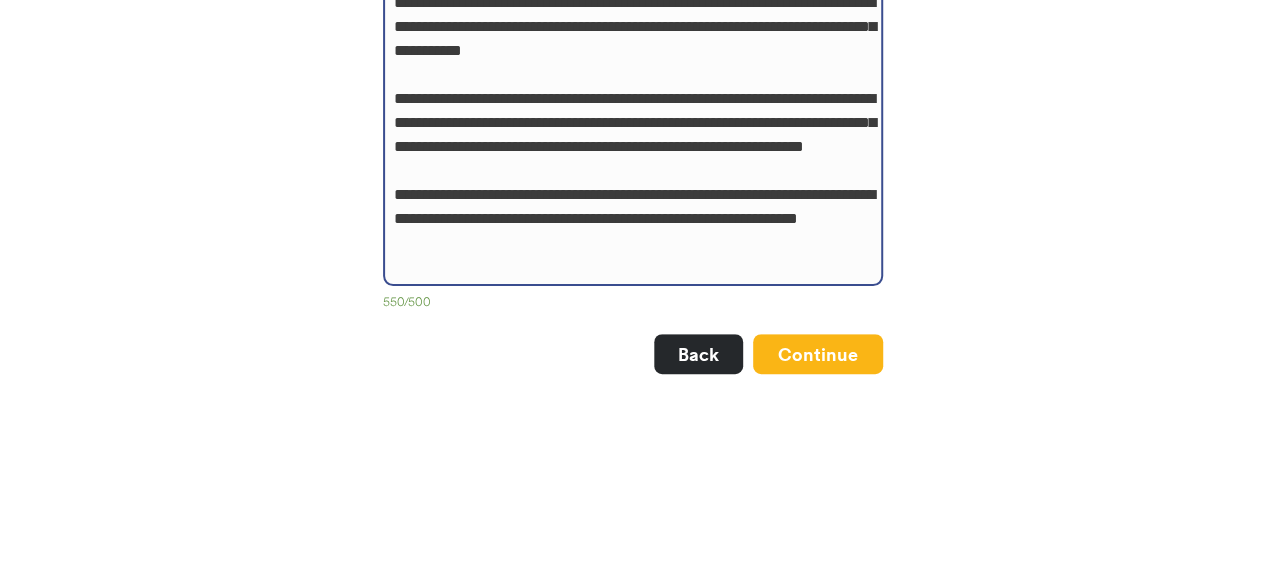 scroll, scrollTop: 438, scrollLeft: 0, axis: vertical 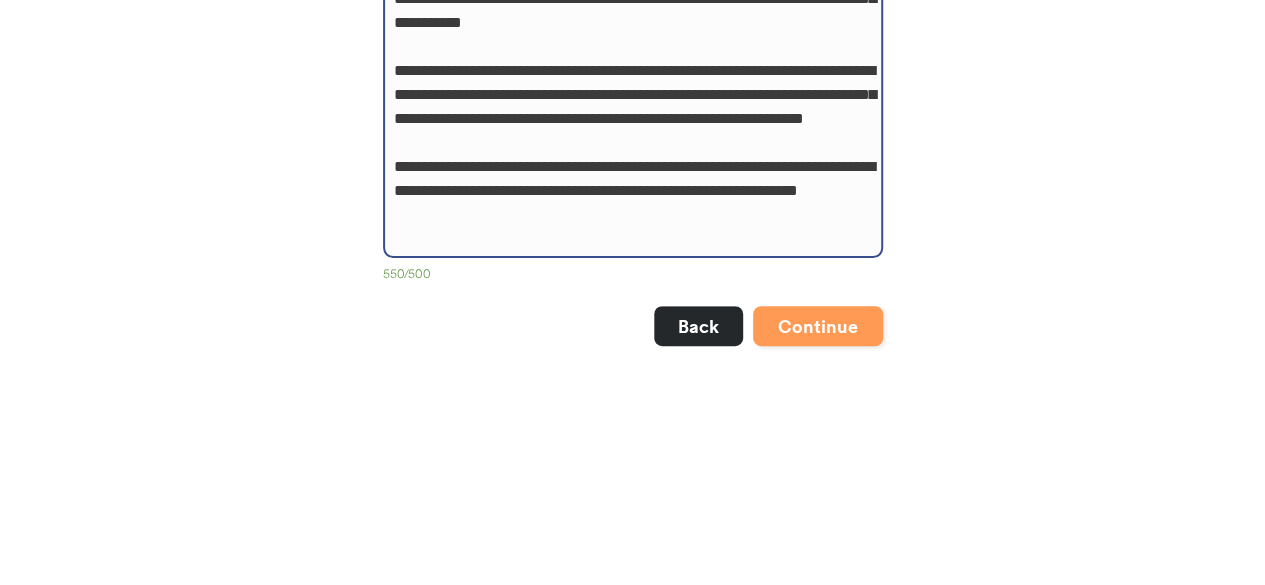 type on "**********" 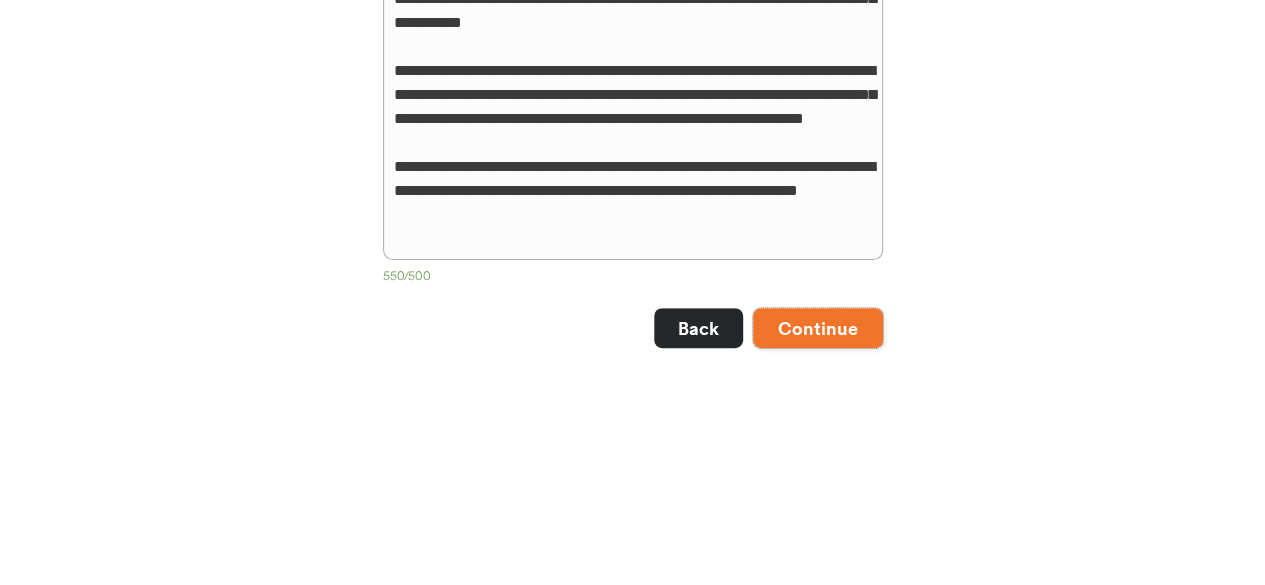 click on "Continue" at bounding box center [818, 328] 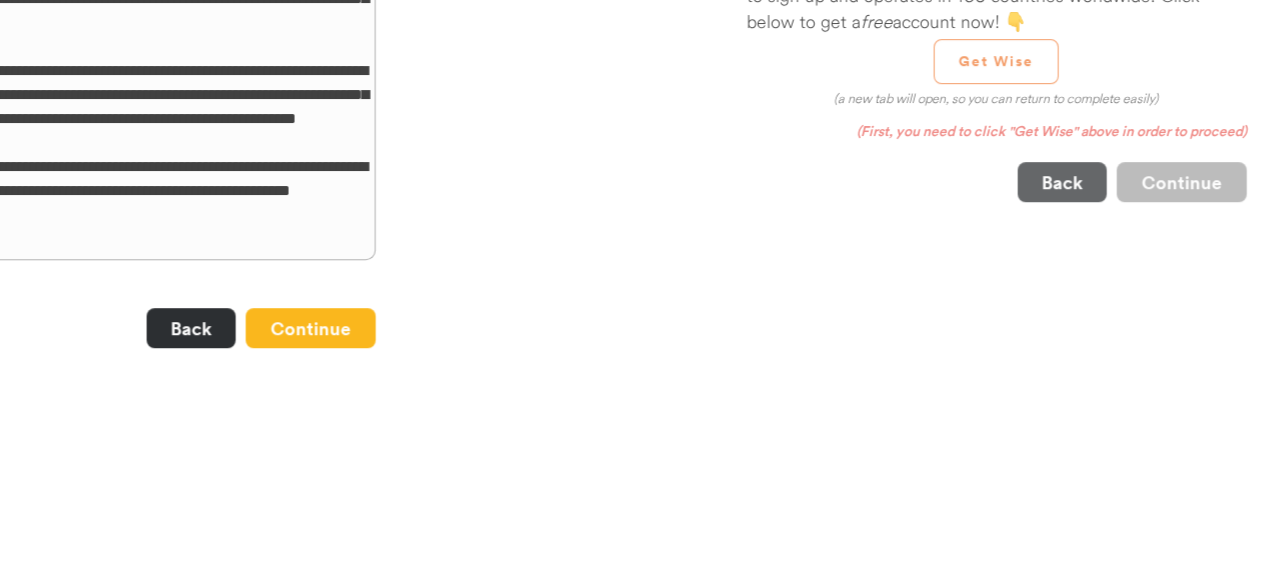scroll, scrollTop: 0, scrollLeft: 0, axis: both 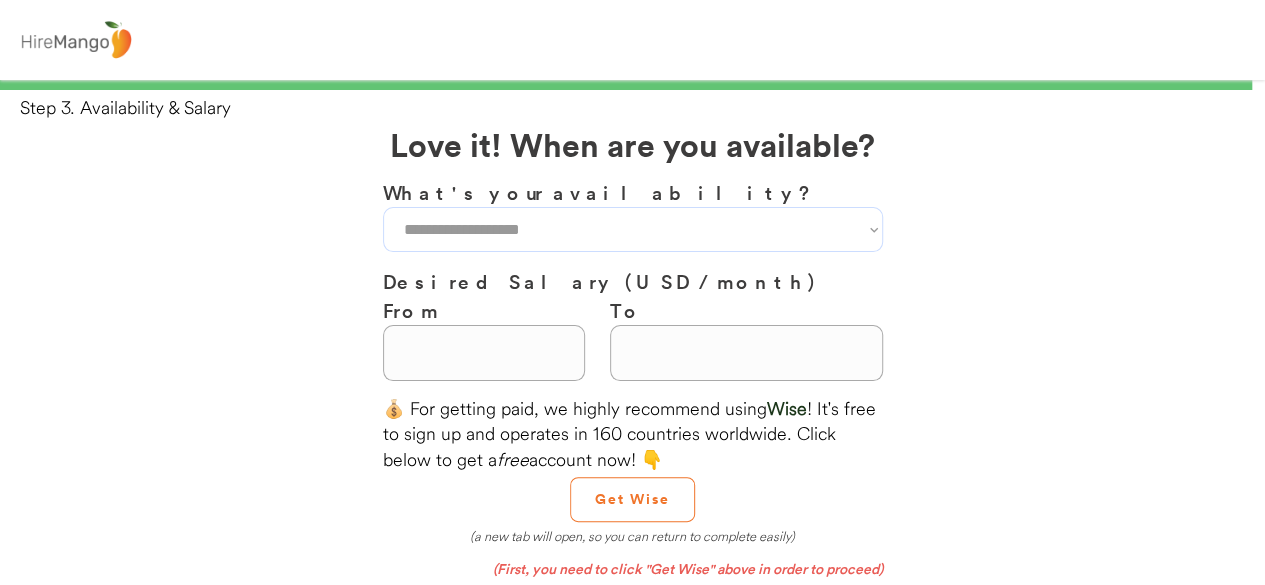 click on "**********" at bounding box center (633, 229) 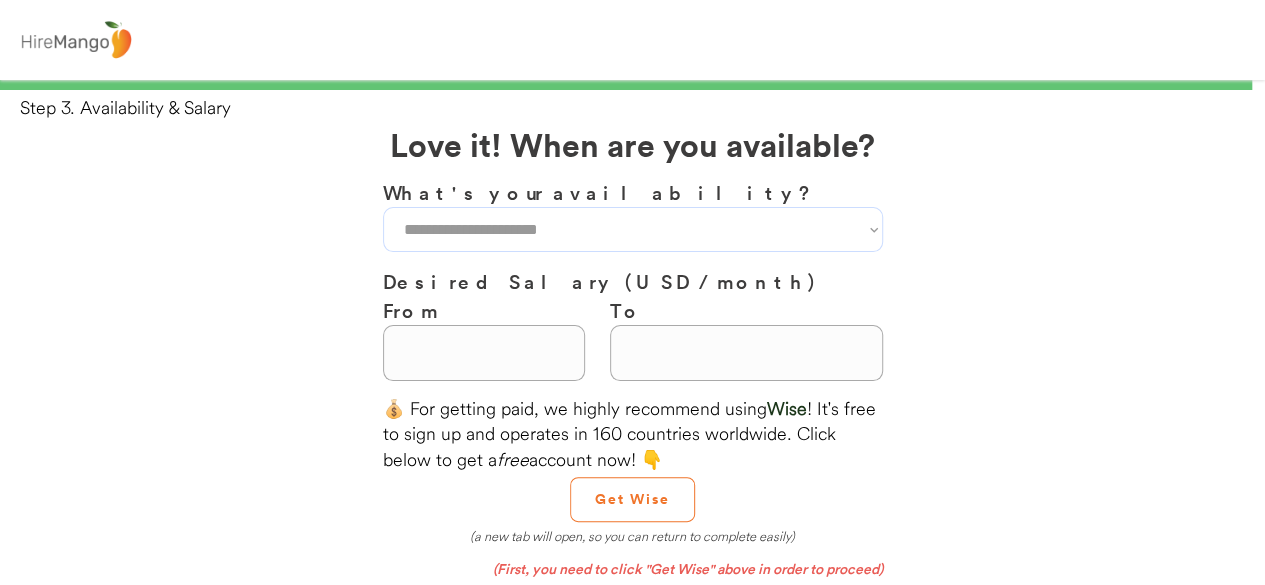 click on "**********" at bounding box center [633, 229] 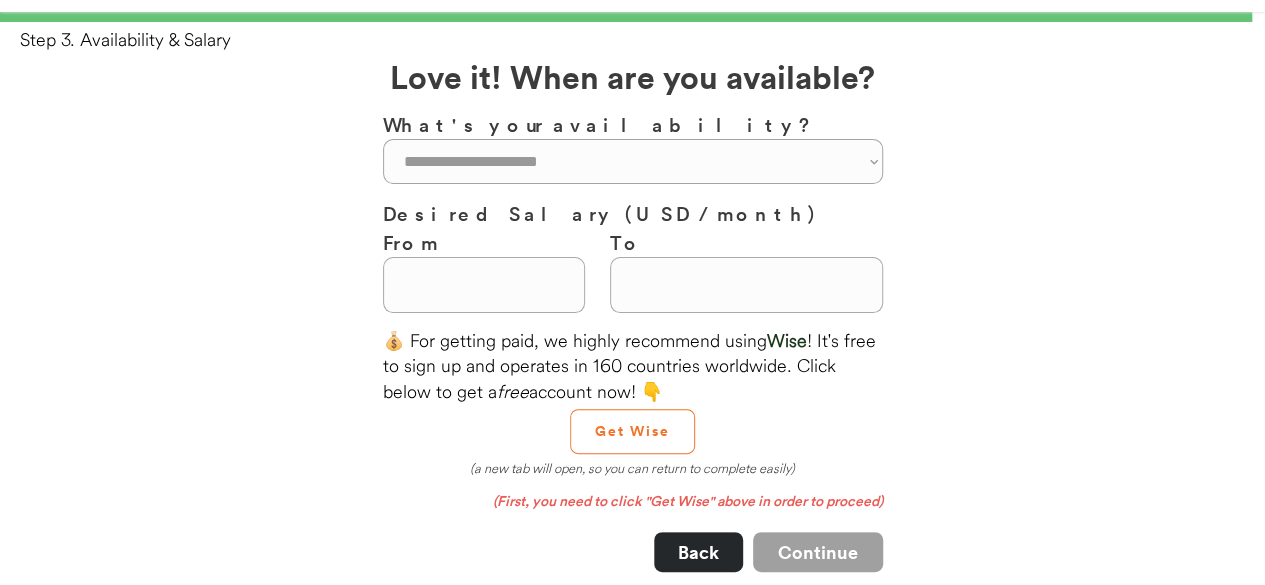 scroll, scrollTop: 100, scrollLeft: 0, axis: vertical 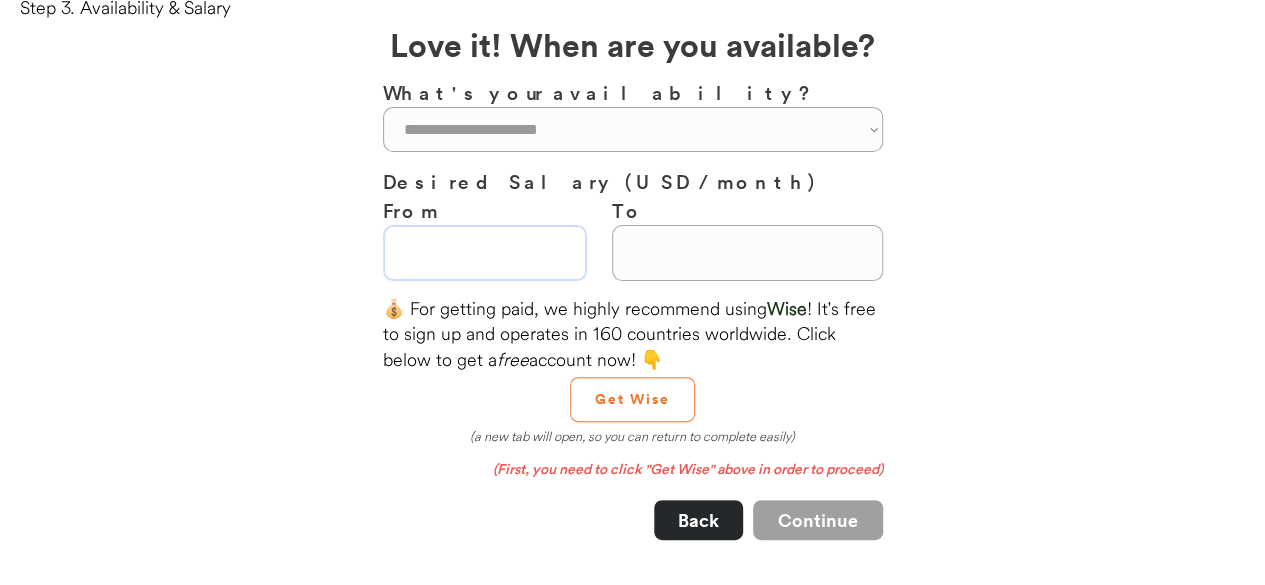click at bounding box center (485, 253) 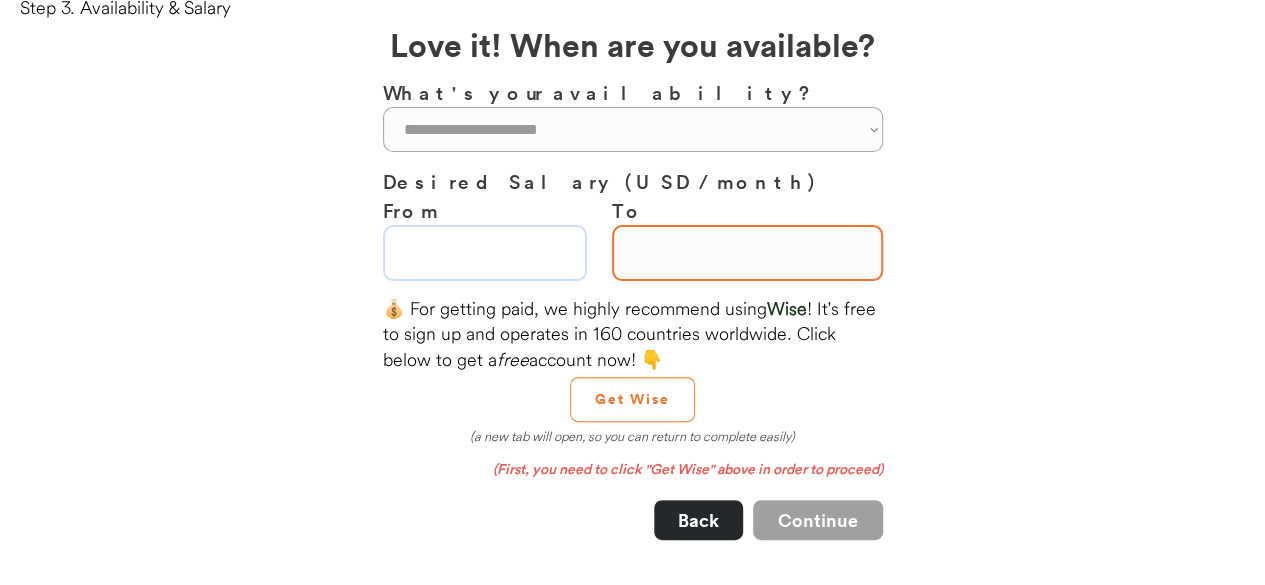 click at bounding box center [747, 253] 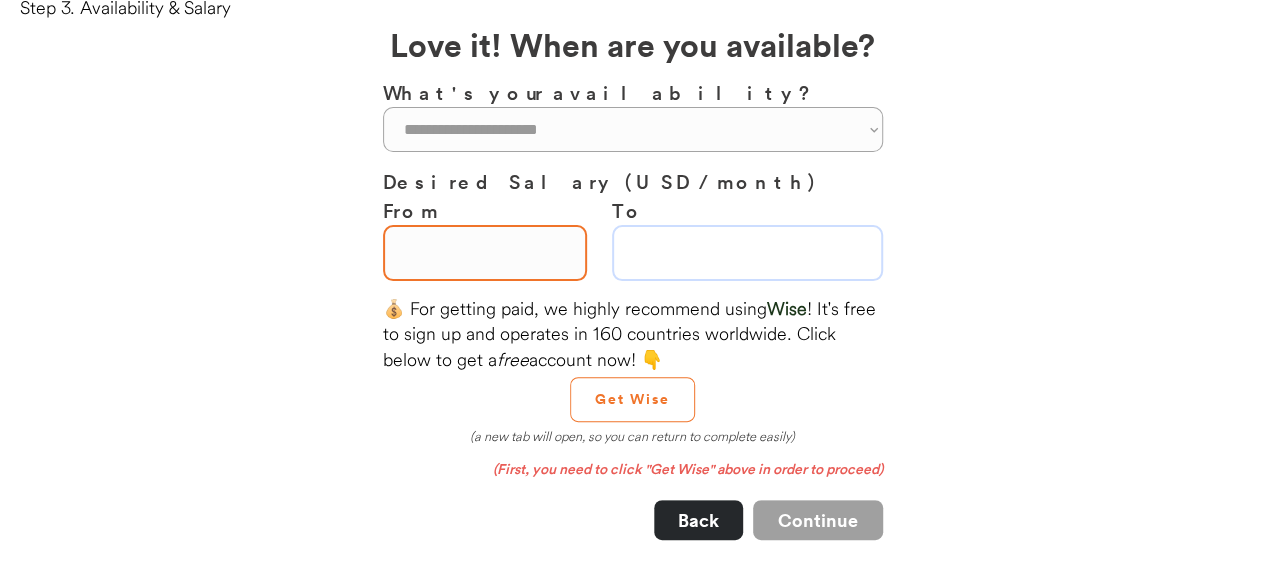 click at bounding box center [485, 253] 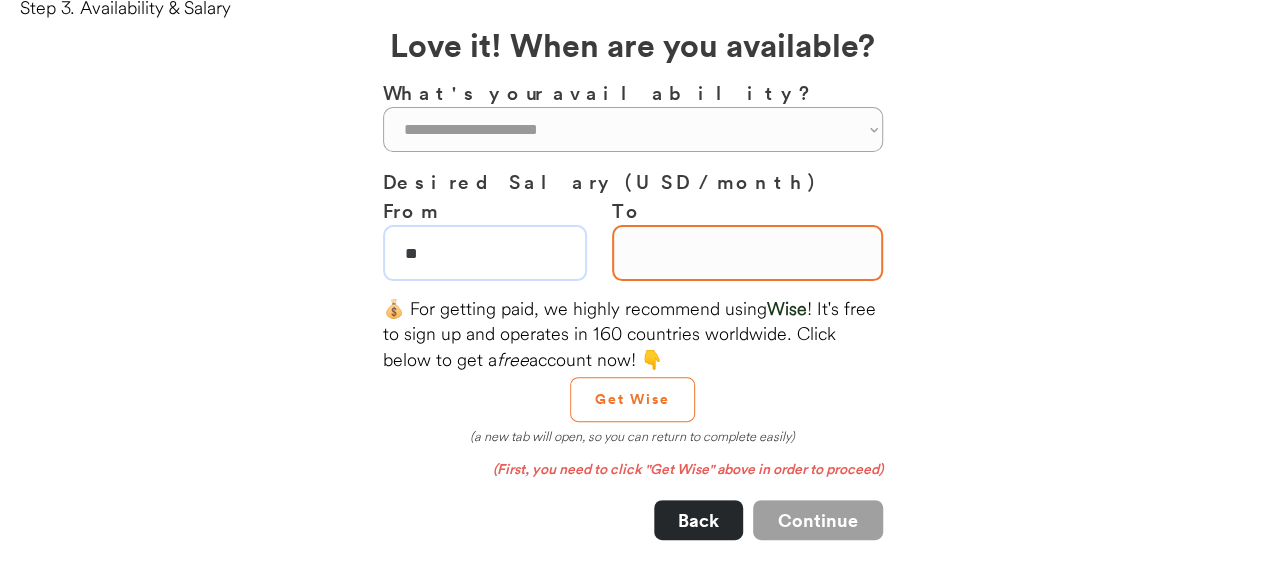 type on "**" 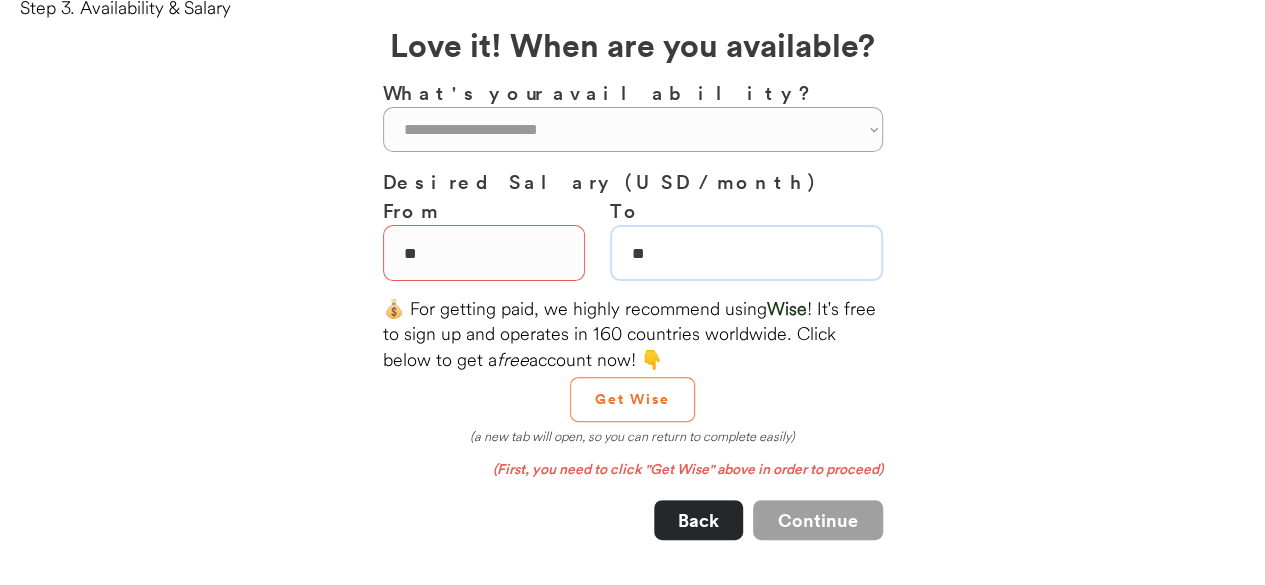 type on "**" 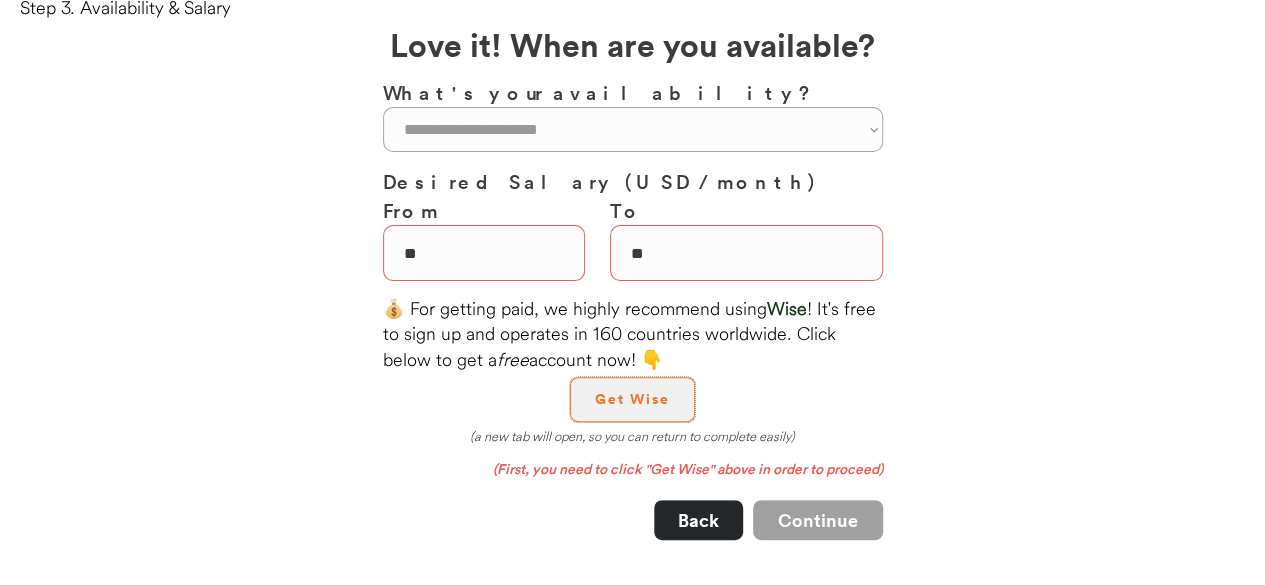 click on "Get Wise" at bounding box center [632, 399] 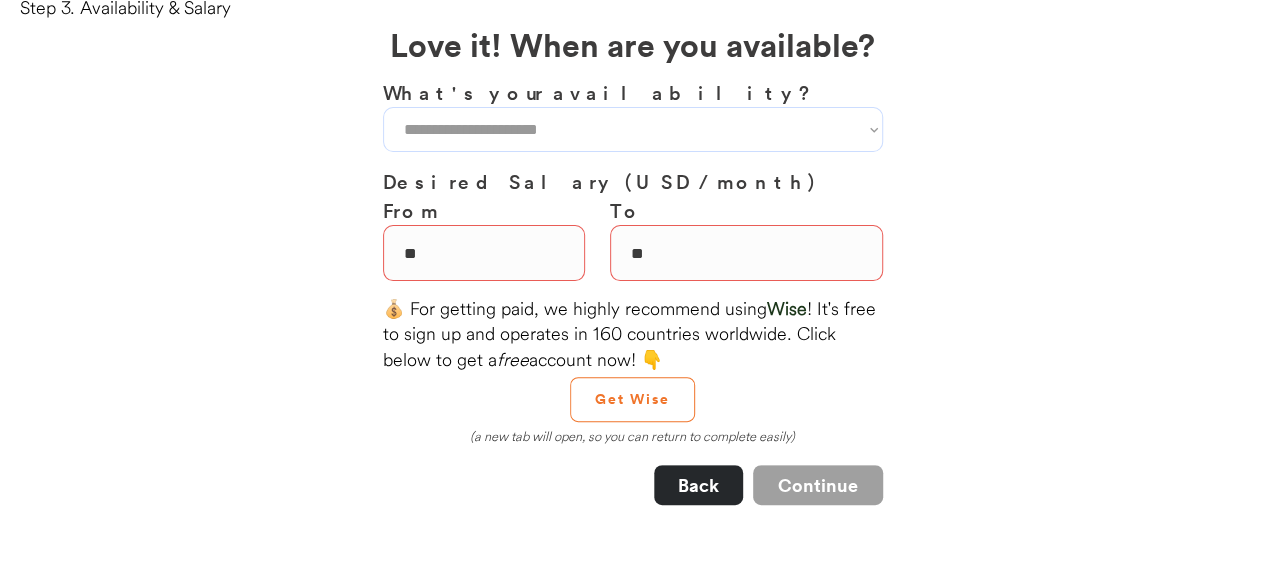 click on "**********" at bounding box center [633, 129] 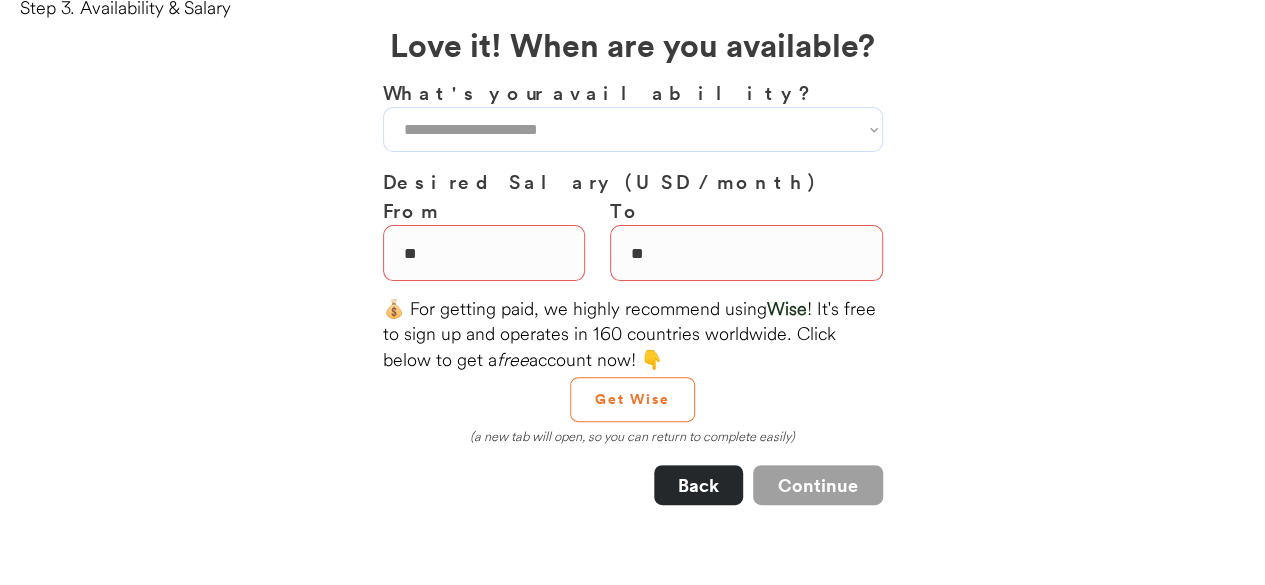 click on "**********" at bounding box center [633, 129] 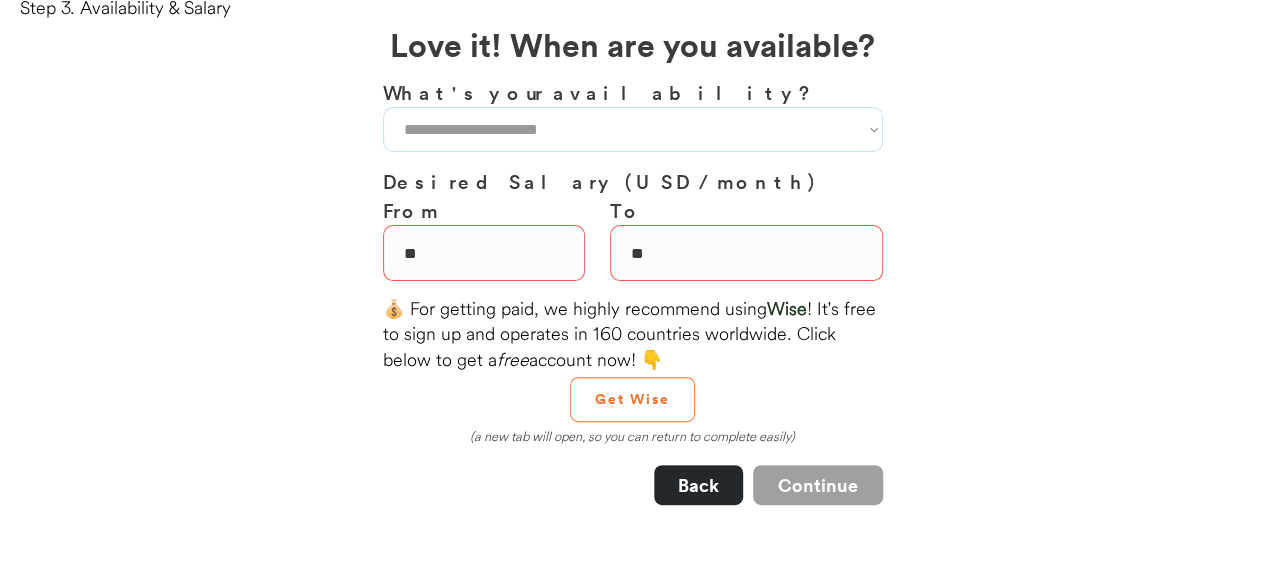 click on "**********" at bounding box center [633, 129] 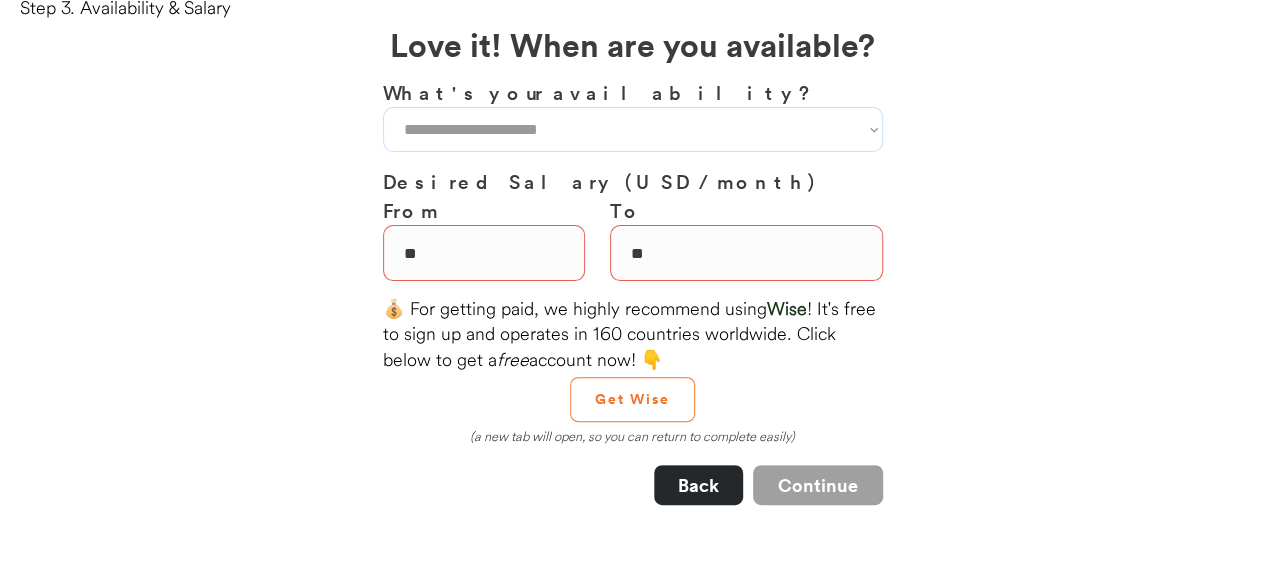 click on "**********" at bounding box center (633, 129) 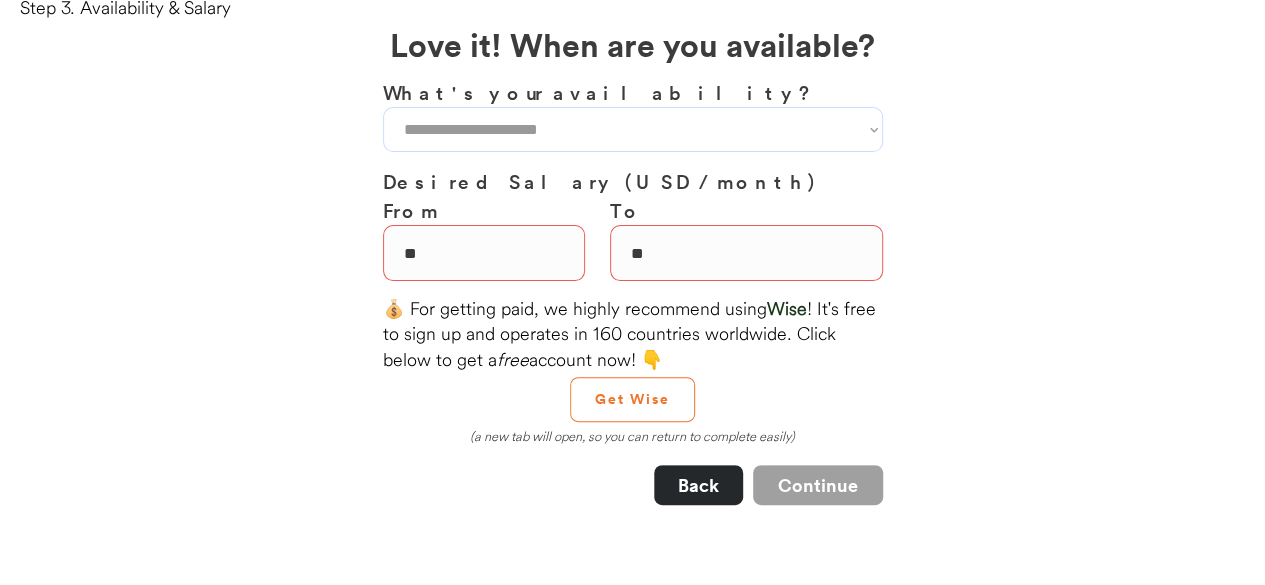 click on "Continue" at bounding box center (818, 485) 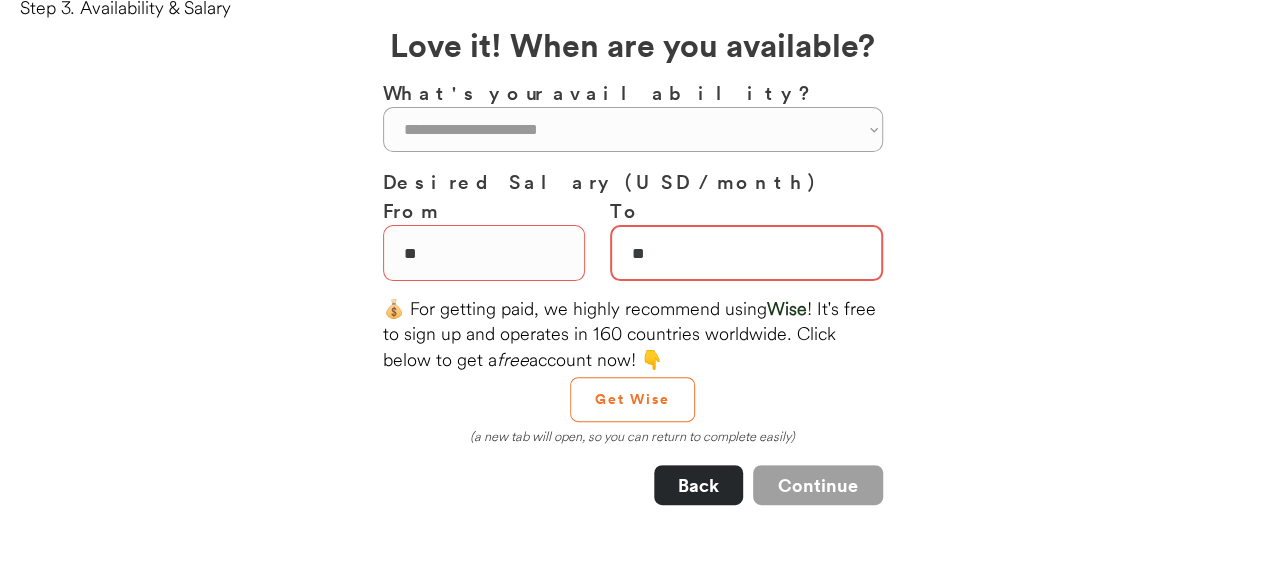 click on "Continue" at bounding box center [818, 485] 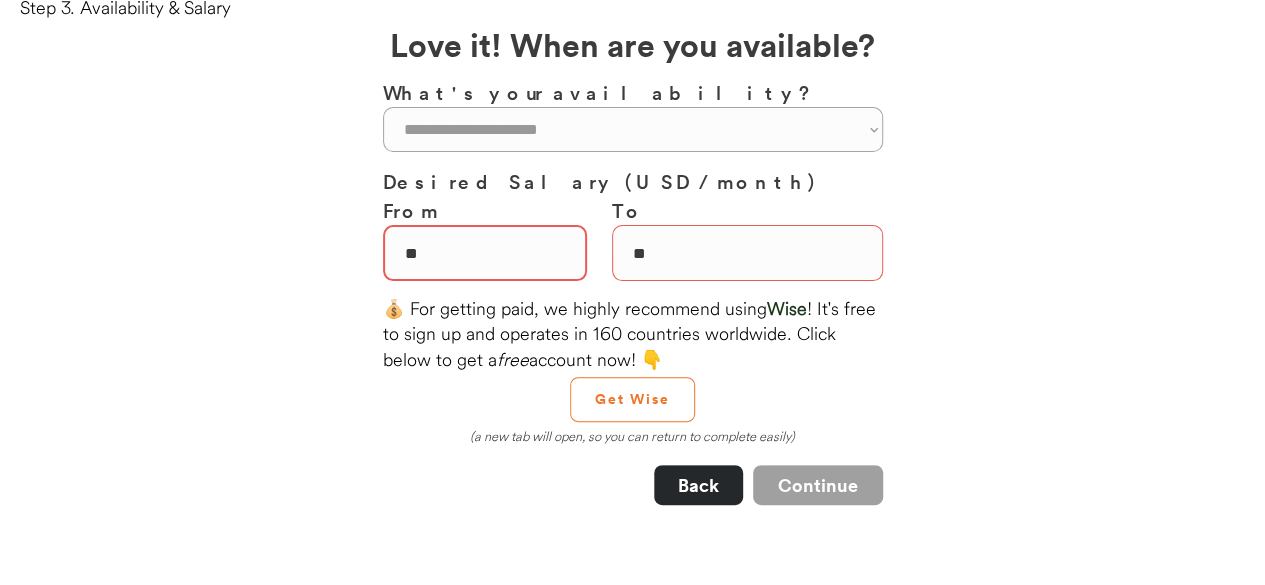 click at bounding box center (485, 253) 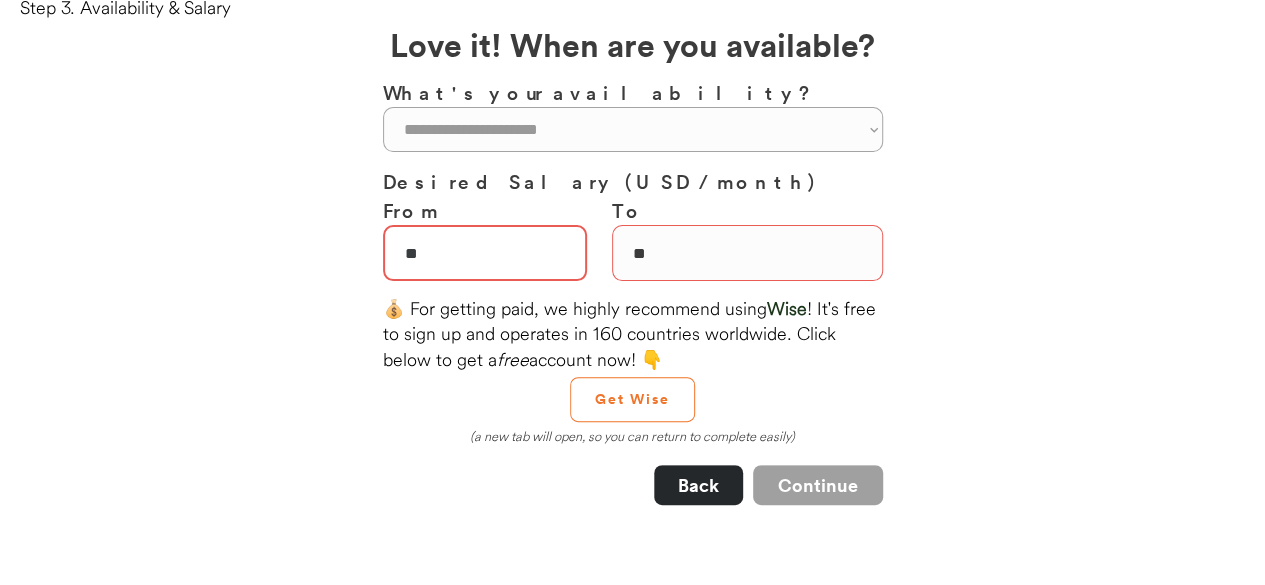 click at bounding box center (485, 253) 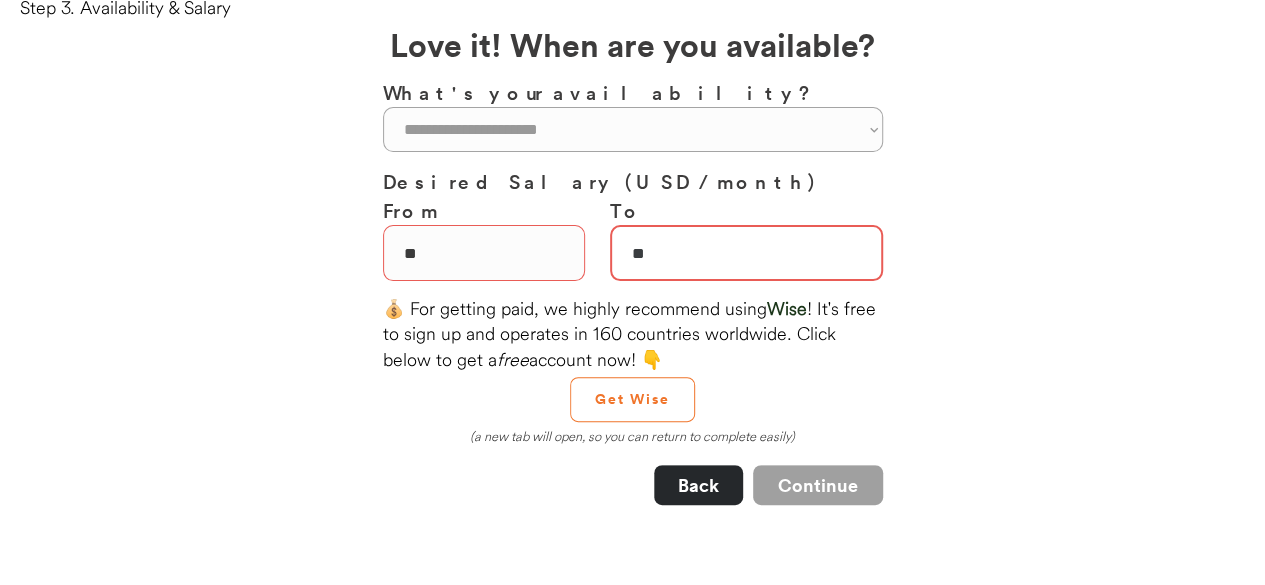 click at bounding box center (746, 253) 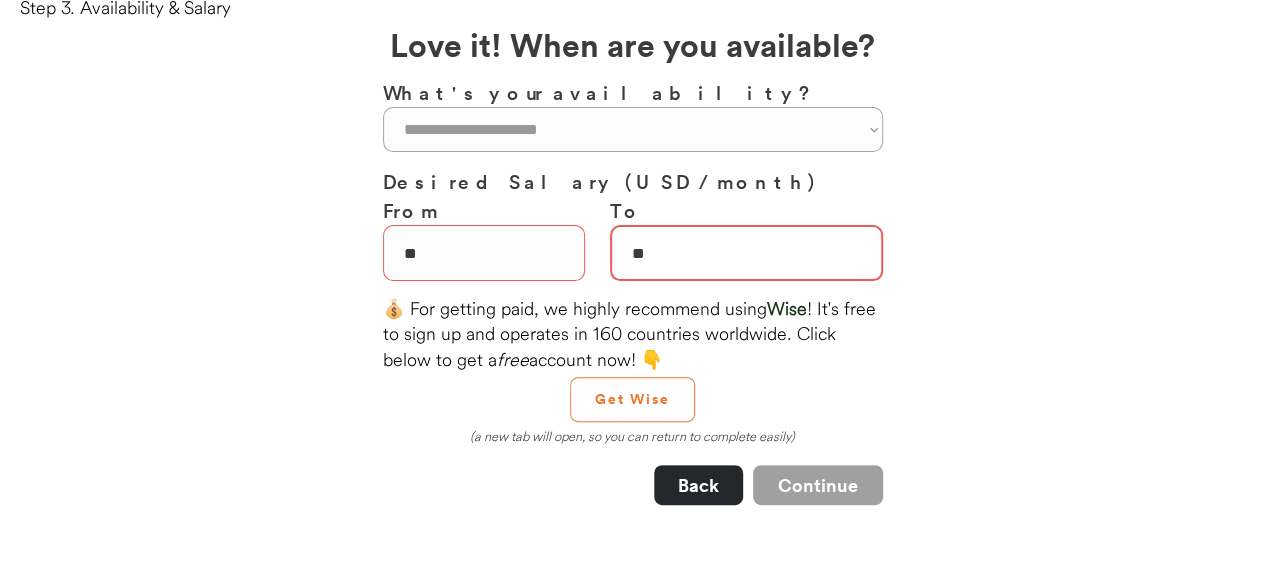 type on "**" 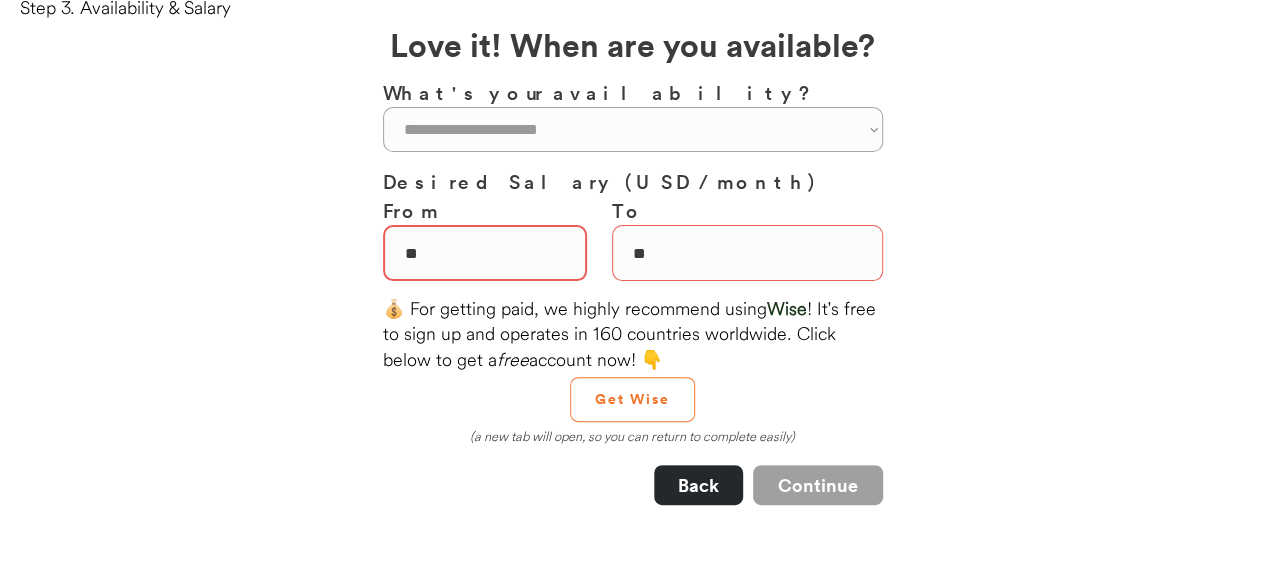 click at bounding box center (485, 253) 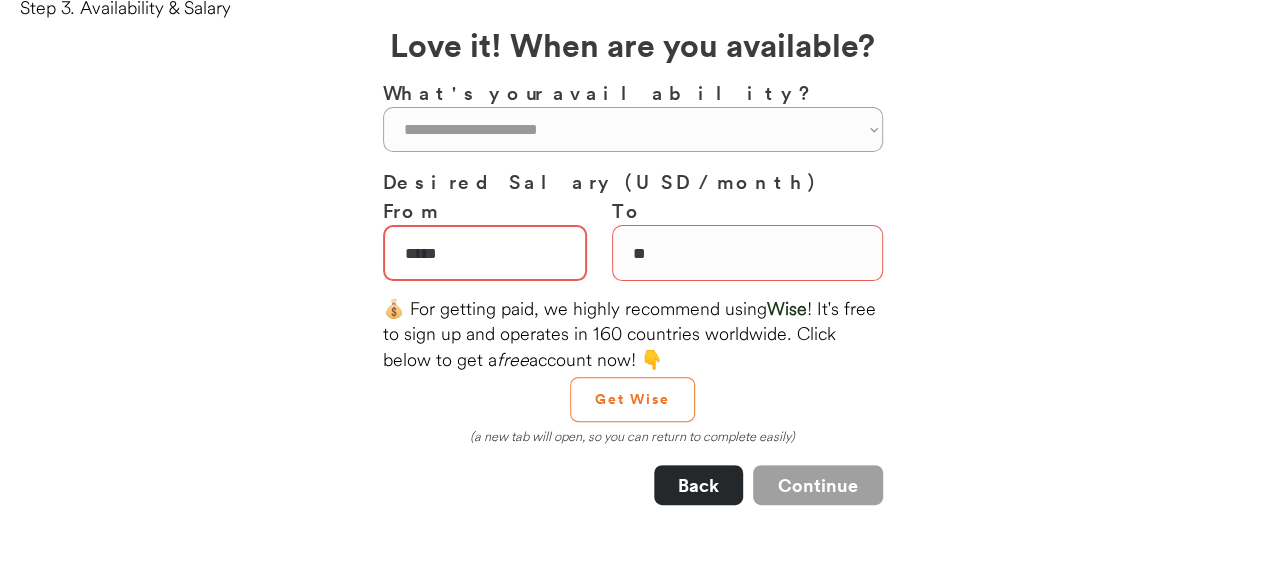 type on "*****" 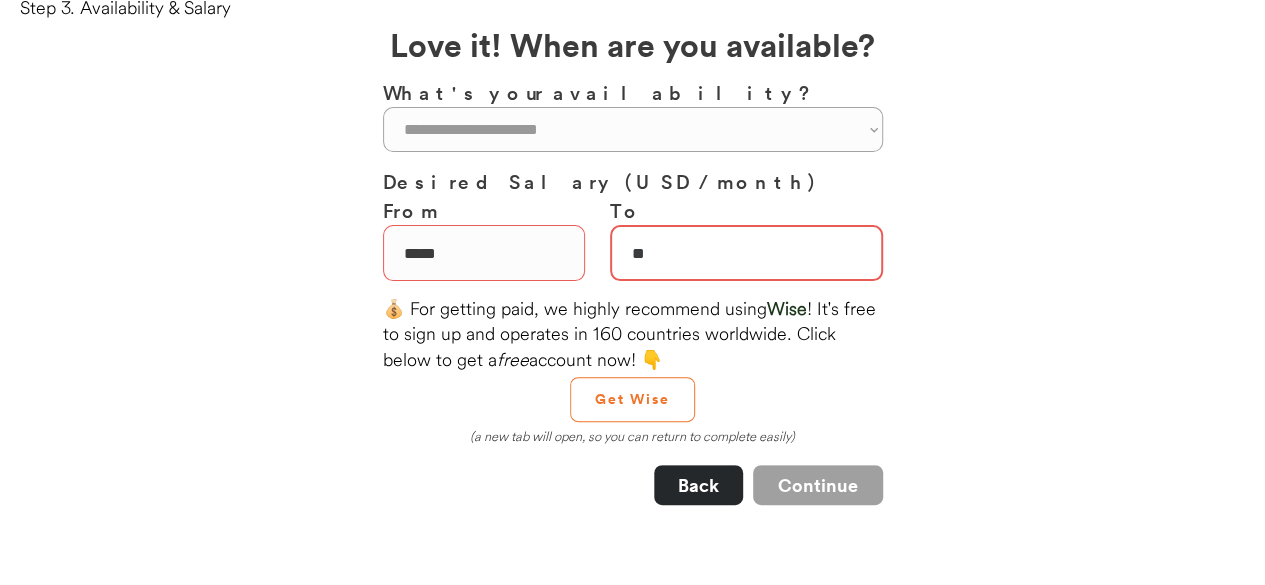click at bounding box center (746, 253) 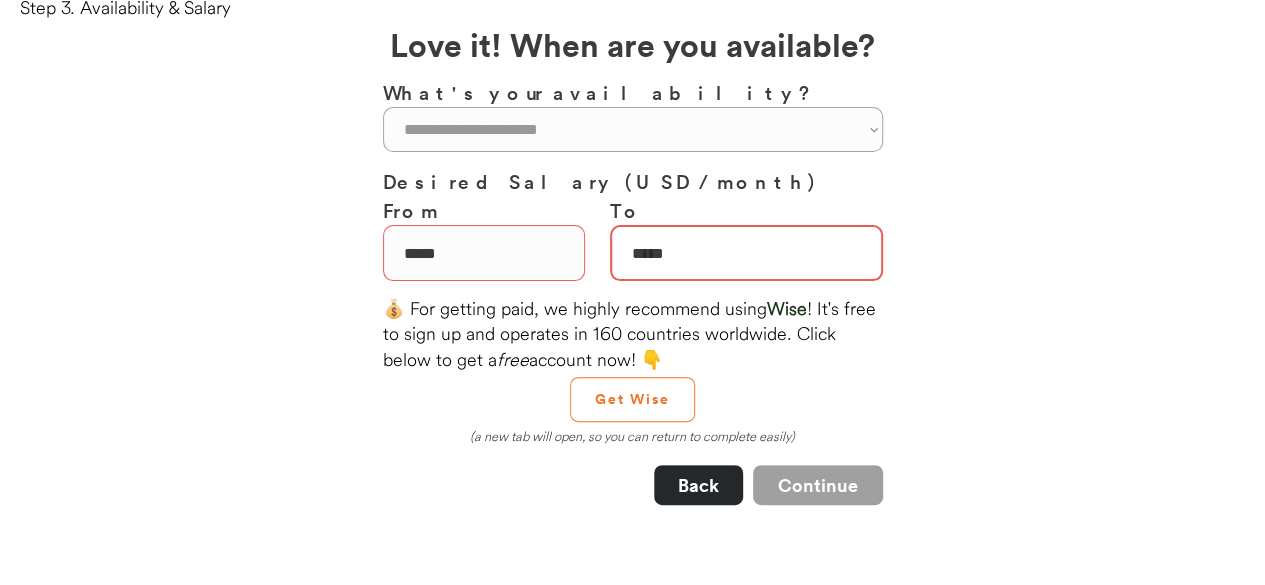 type on "*****" 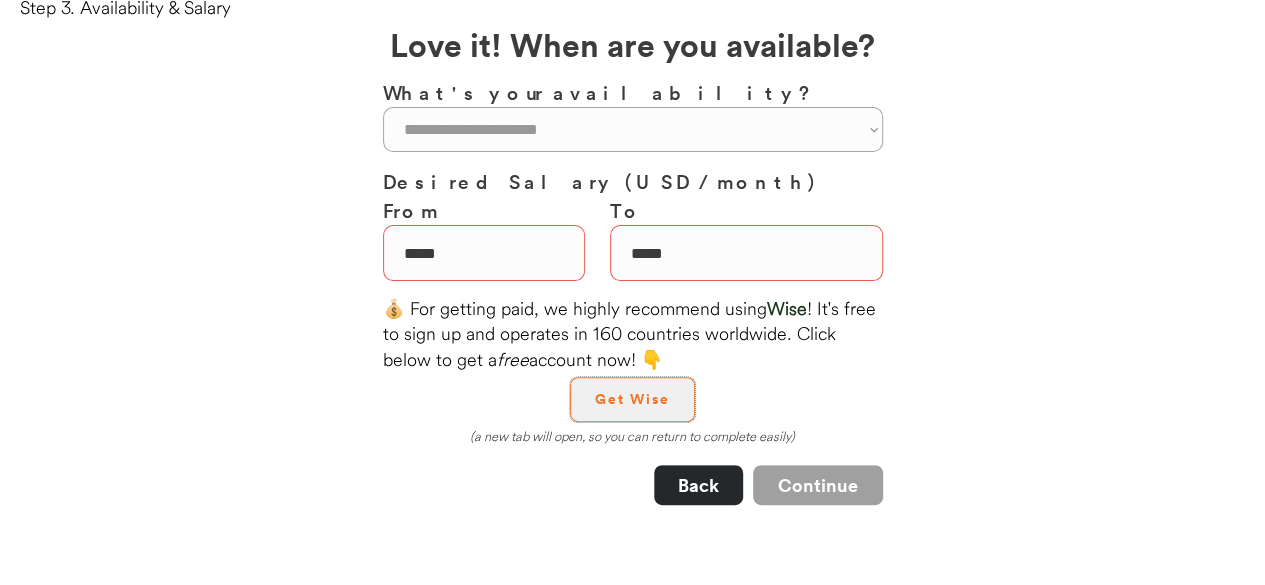 click on "Get Wise" at bounding box center [632, 399] 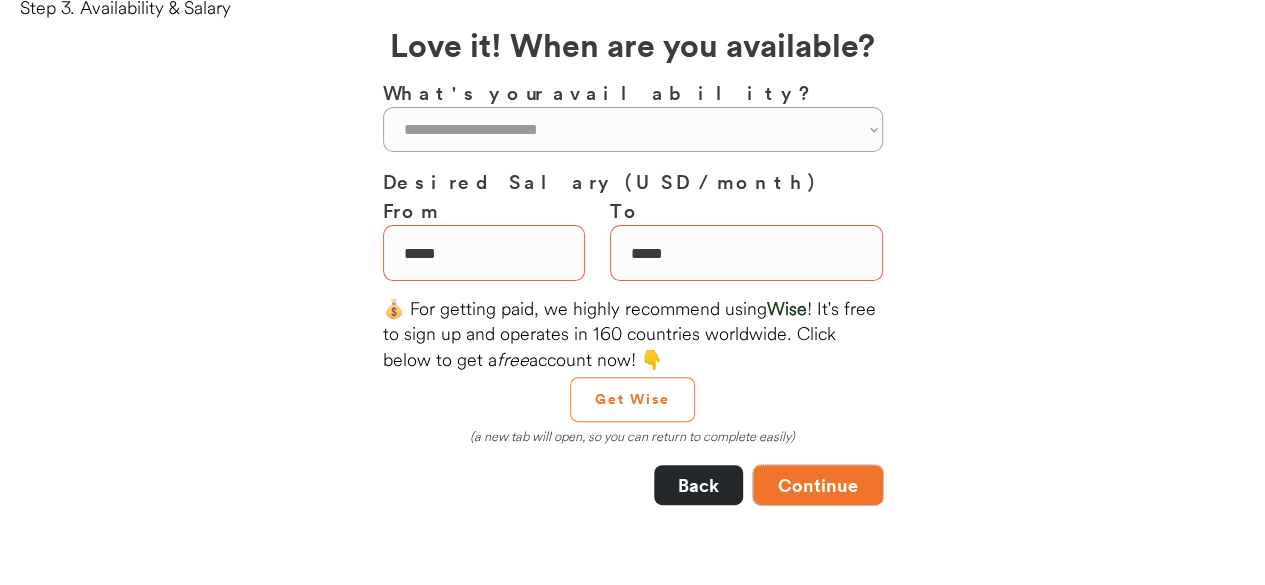 click on "Continue" at bounding box center (818, 485) 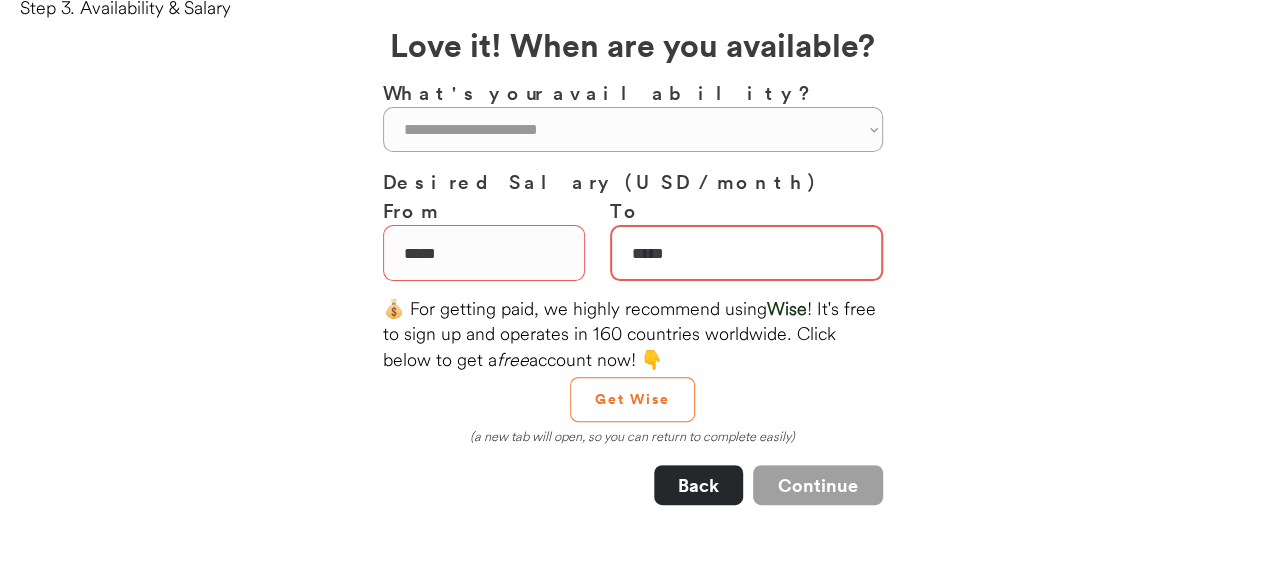 drag, startPoint x: 701, startPoint y: 251, endPoint x: 606, endPoint y: 238, distance: 95.885345 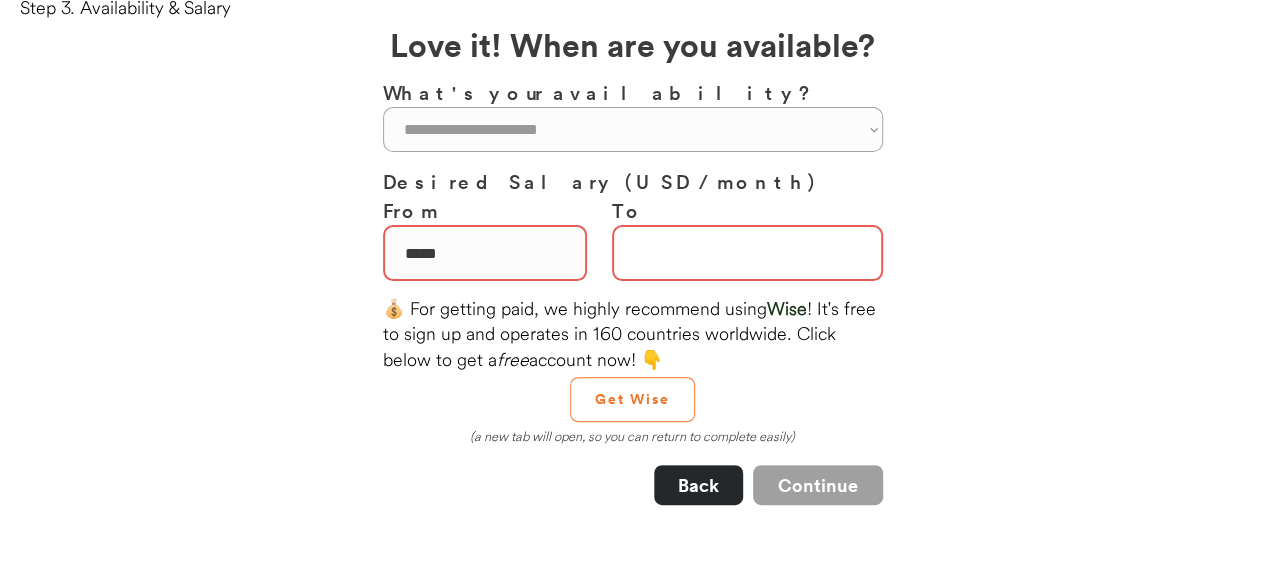 type 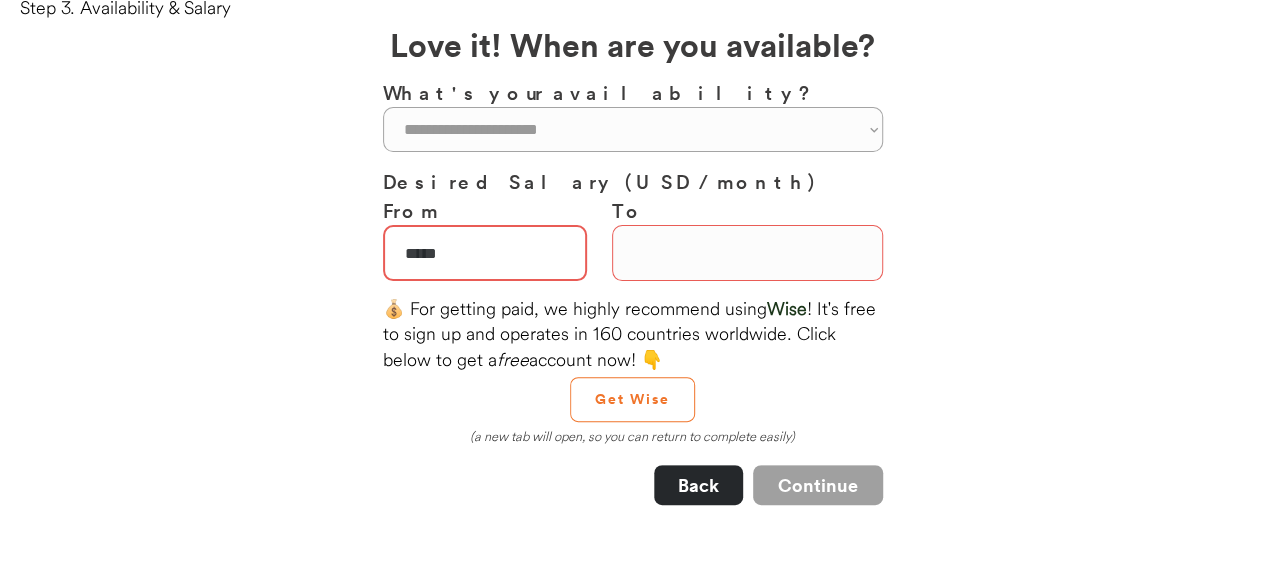 drag, startPoint x: 458, startPoint y: 253, endPoint x: 372, endPoint y: 259, distance: 86.209045 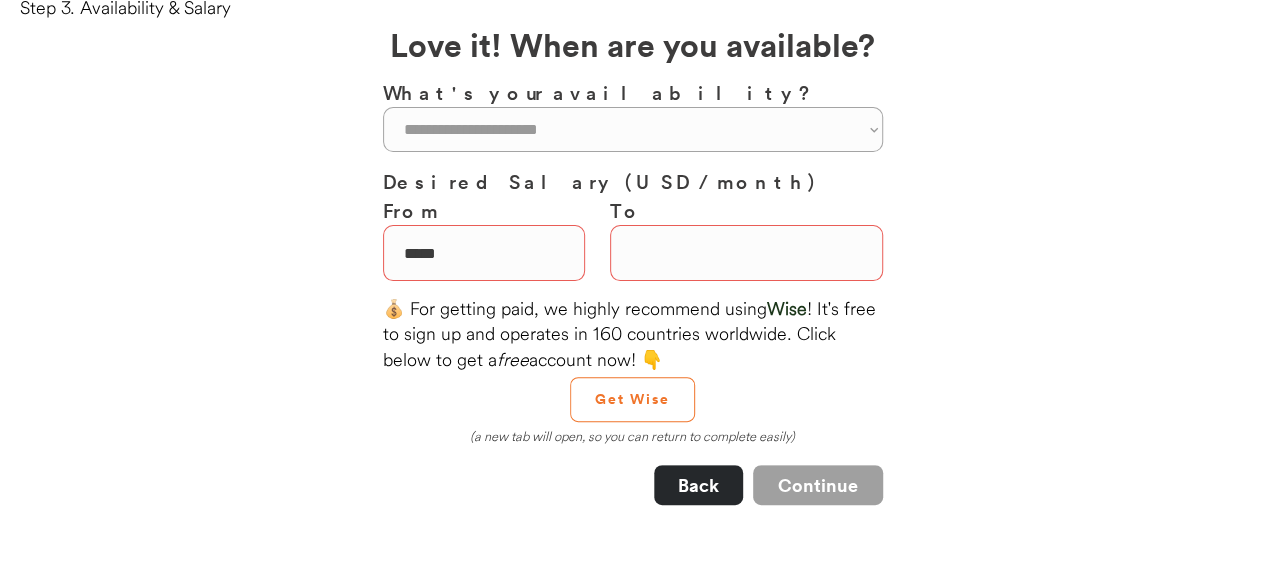 click on "**********" at bounding box center [633, 294] 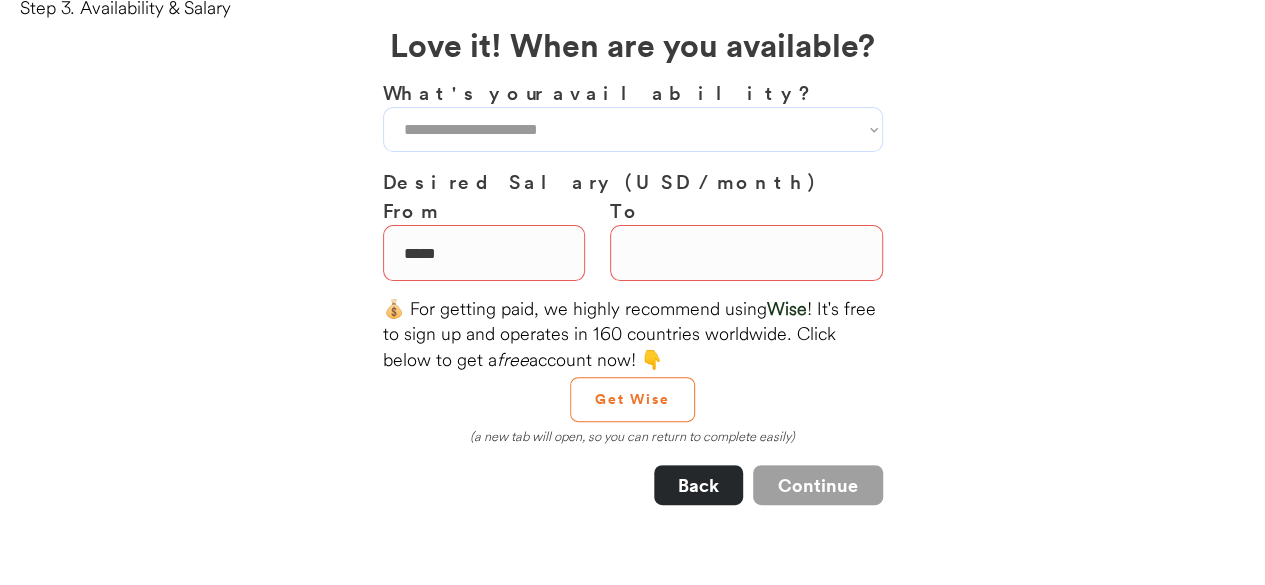 click on "**********" at bounding box center [633, 129] 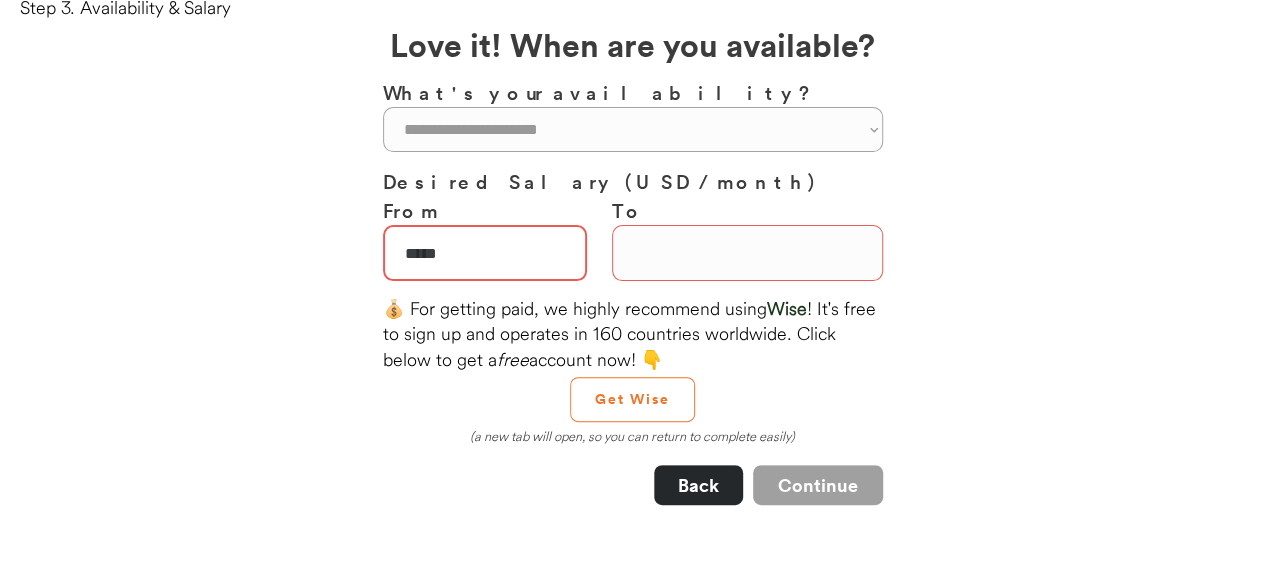 click at bounding box center (485, 253) 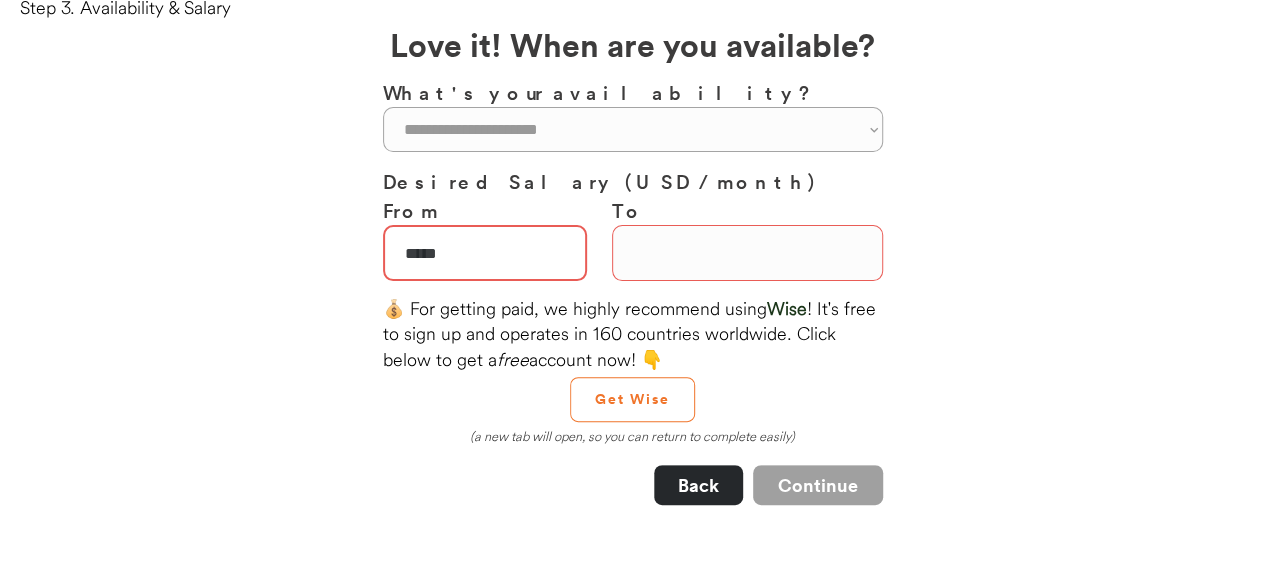 drag, startPoint x: 487, startPoint y: 259, endPoint x: 411, endPoint y: 256, distance: 76.05919 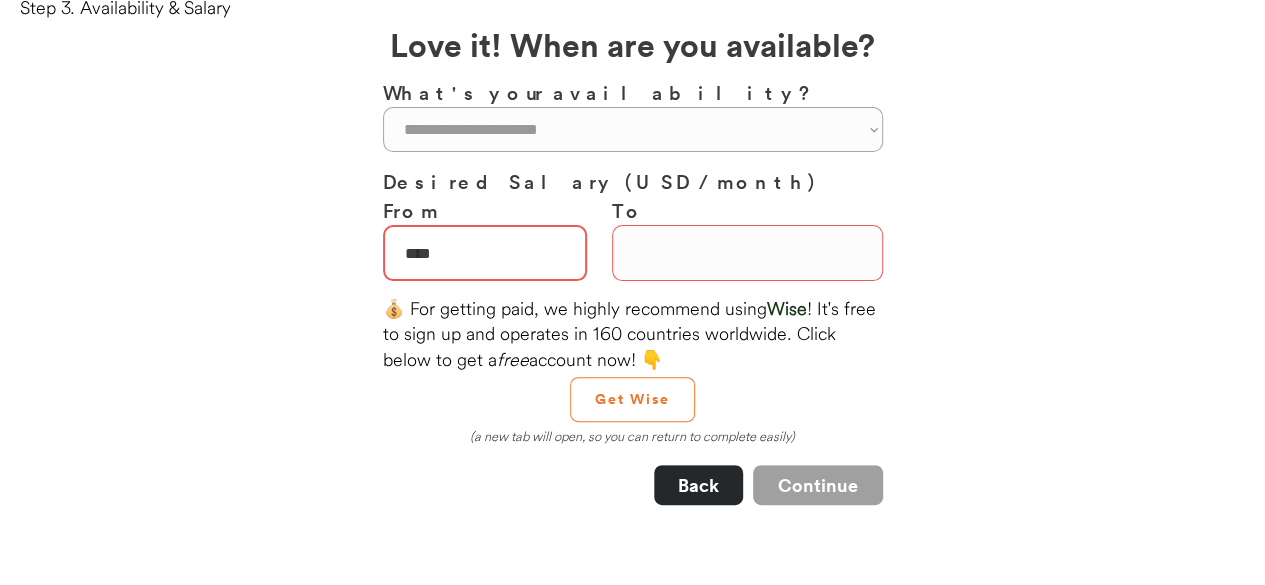 type on "****" 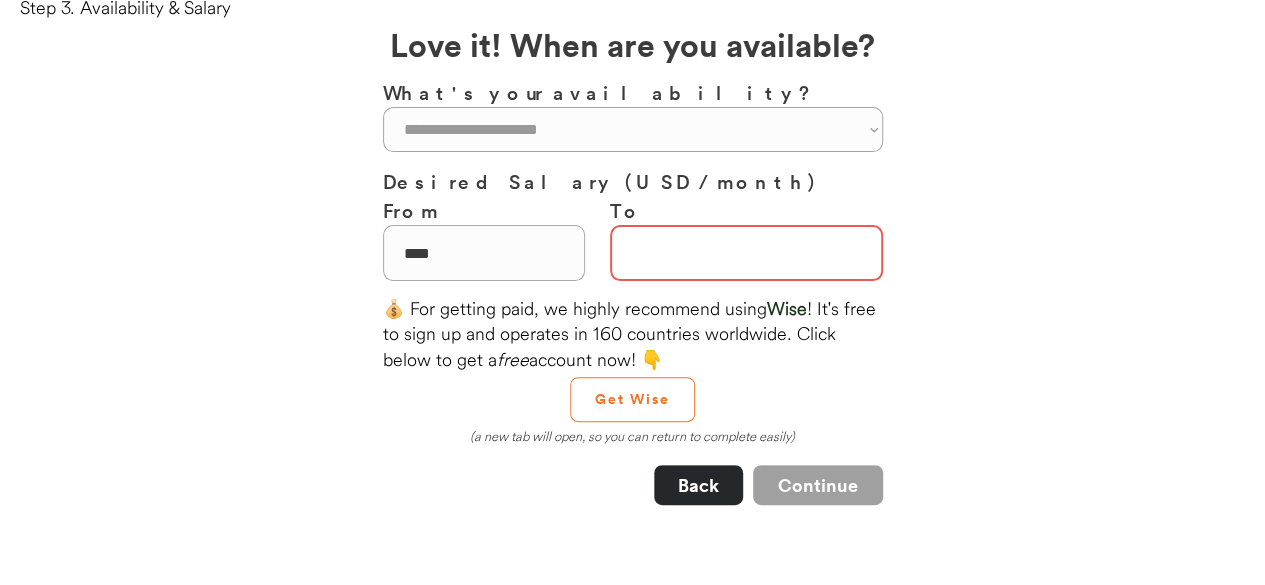 click at bounding box center [746, 253] 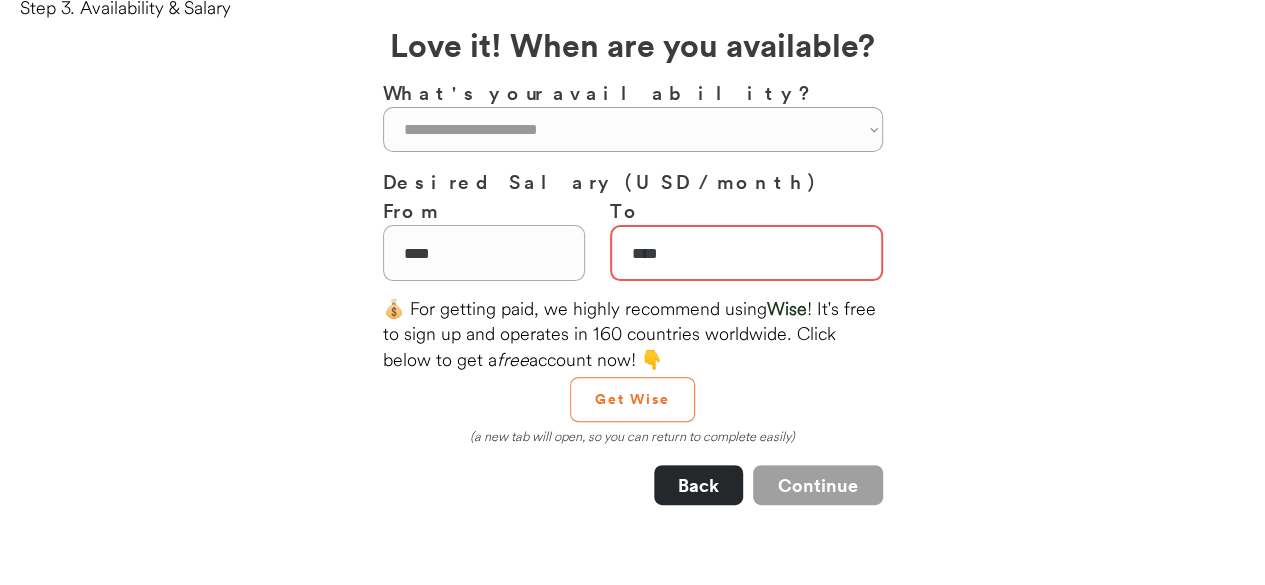 type on "****" 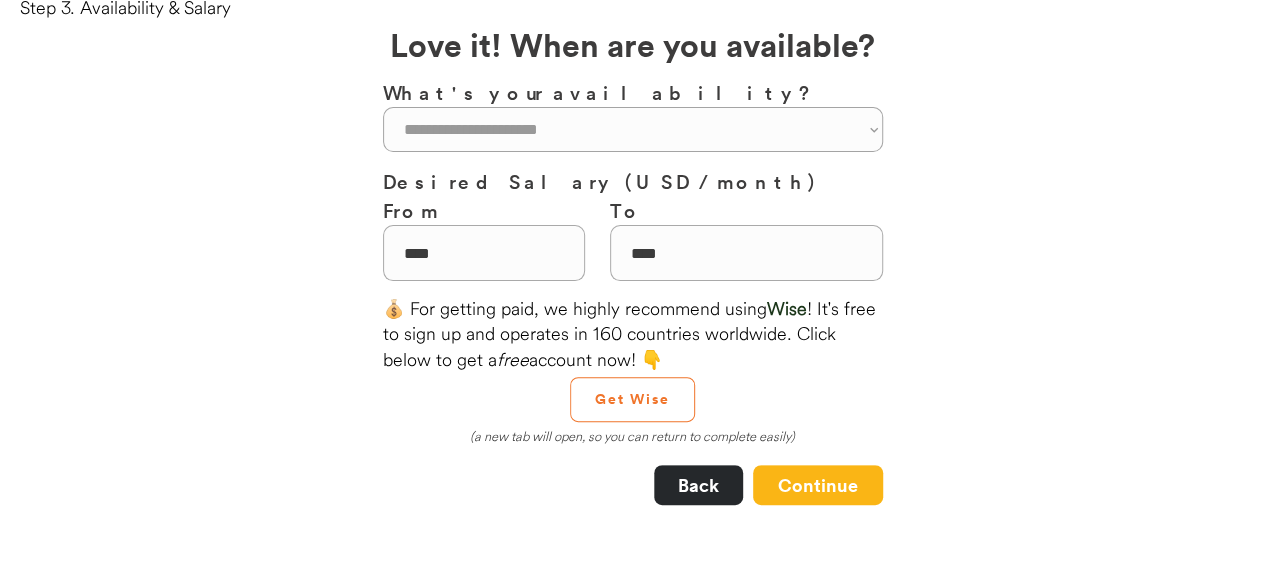click on "**********" at bounding box center (632, 443) 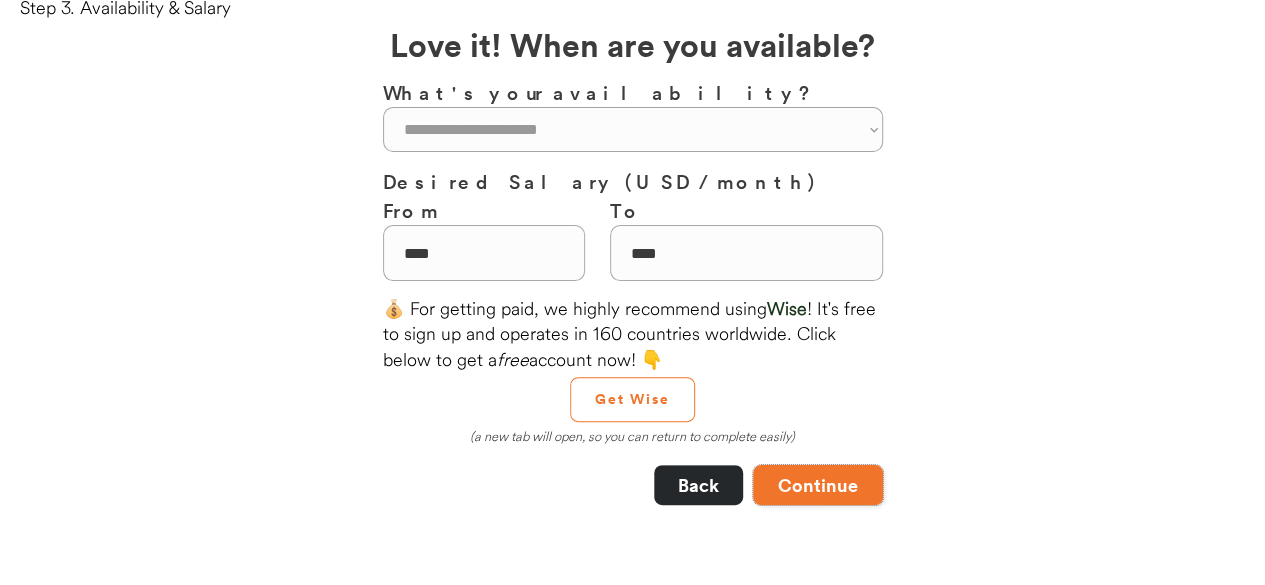 click on "Continue" at bounding box center (818, 485) 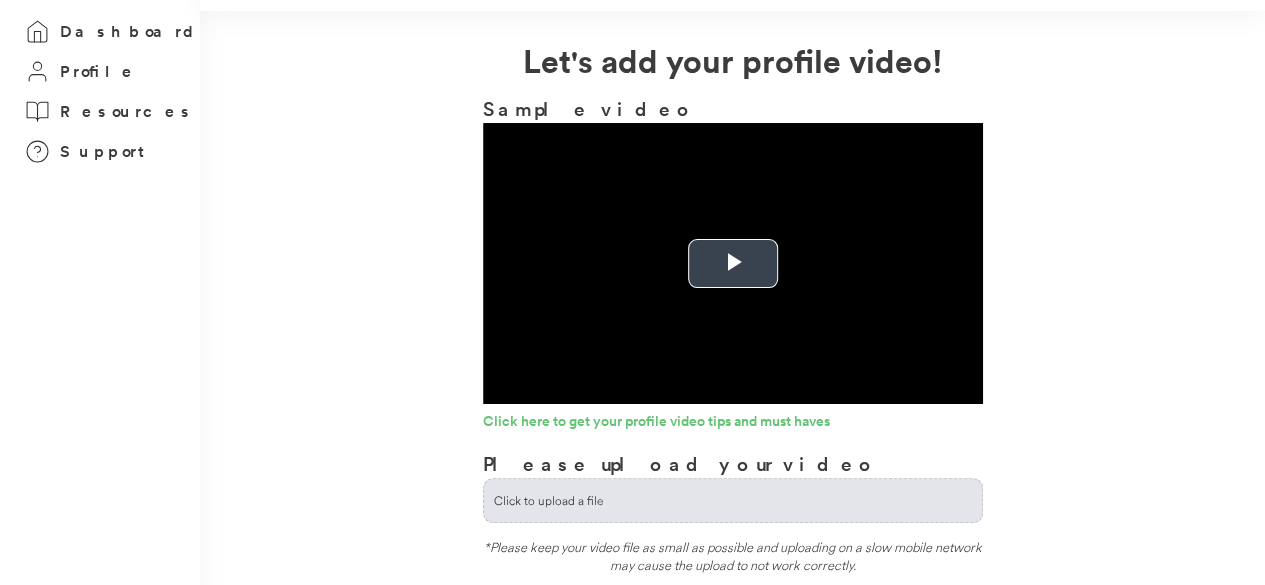 scroll, scrollTop: 100, scrollLeft: 0, axis: vertical 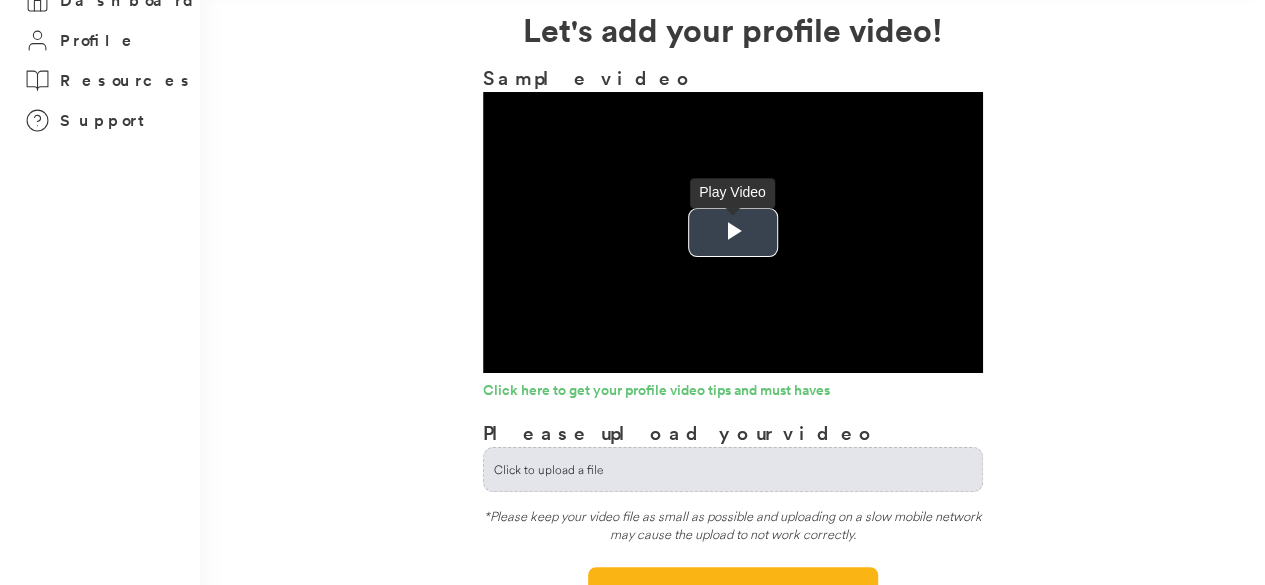 click at bounding box center (733, 233) 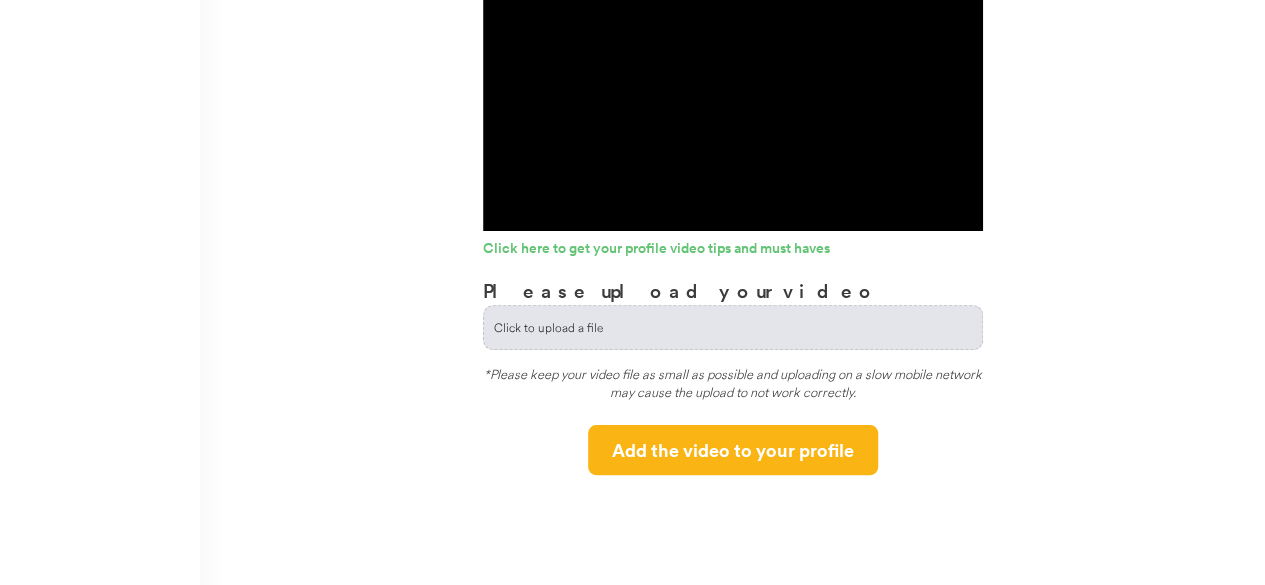 scroll, scrollTop: 200, scrollLeft: 0, axis: vertical 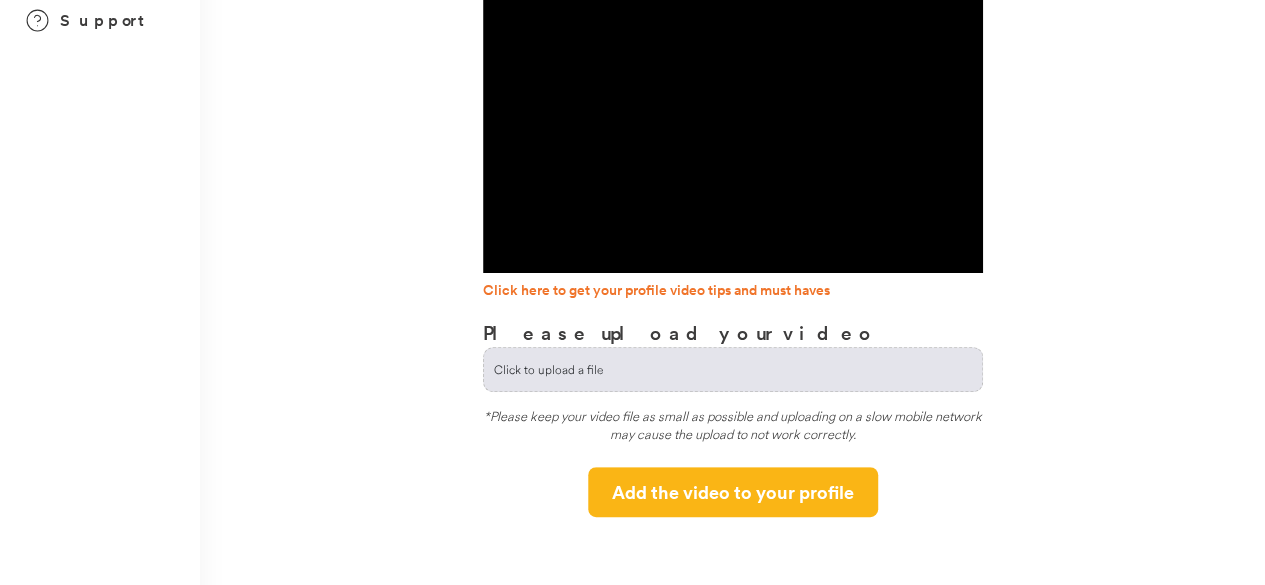 click on "Click here to get your profile video tips and must haves" at bounding box center [733, 293] 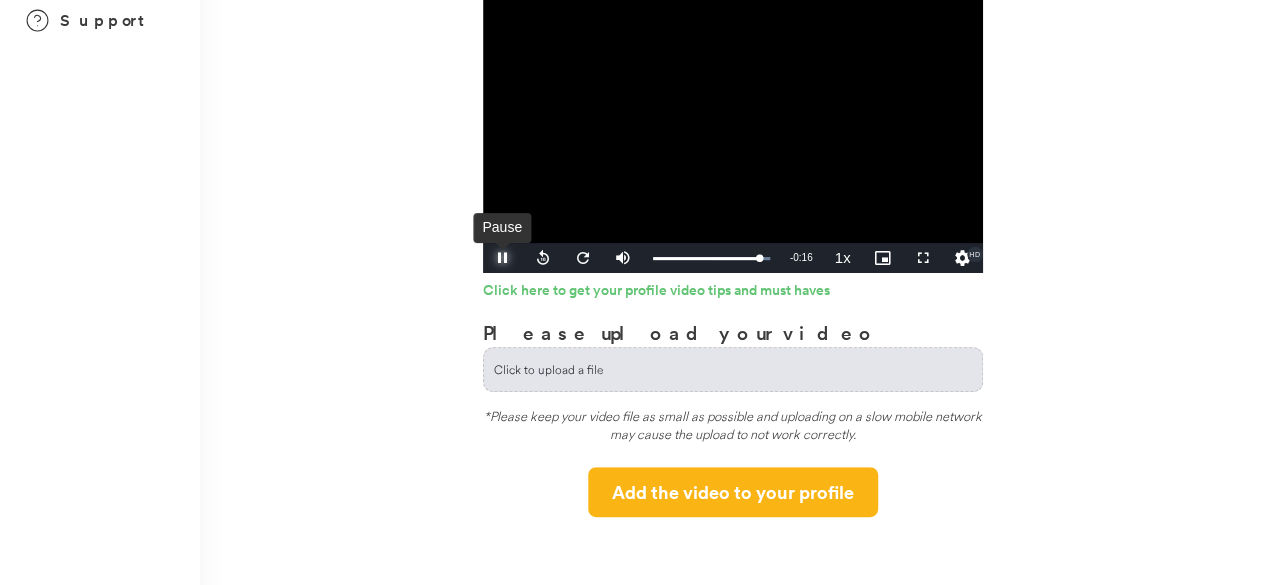 click at bounding box center (503, 258) 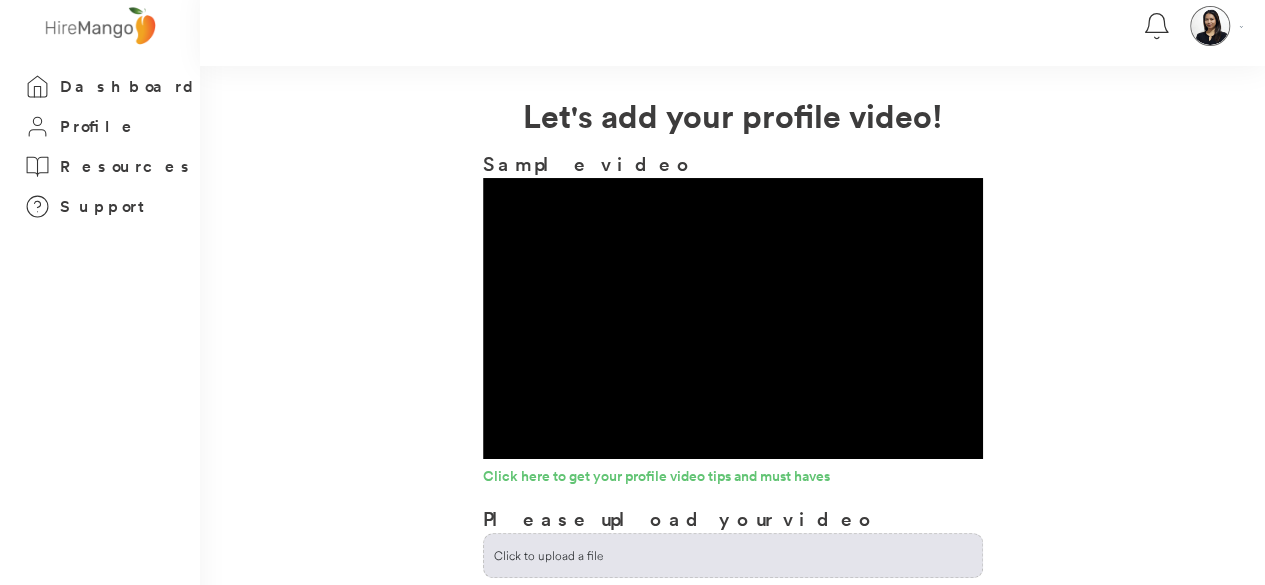 scroll, scrollTop: 0, scrollLeft: 0, axis: both 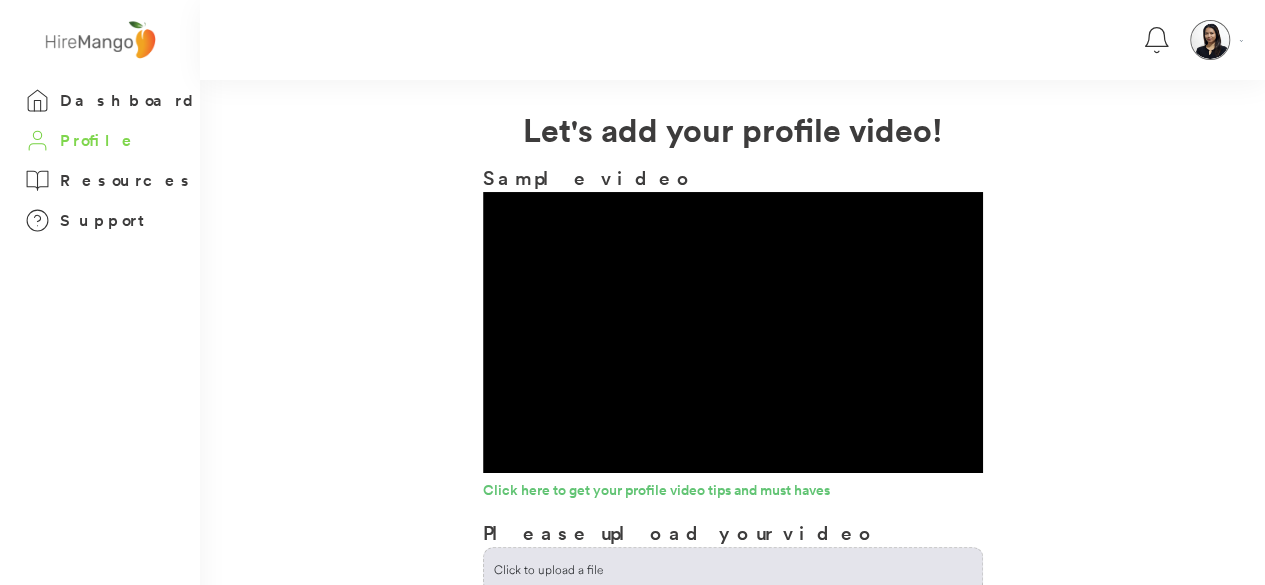 click on "Profile" at bounding box center (99, 140) 